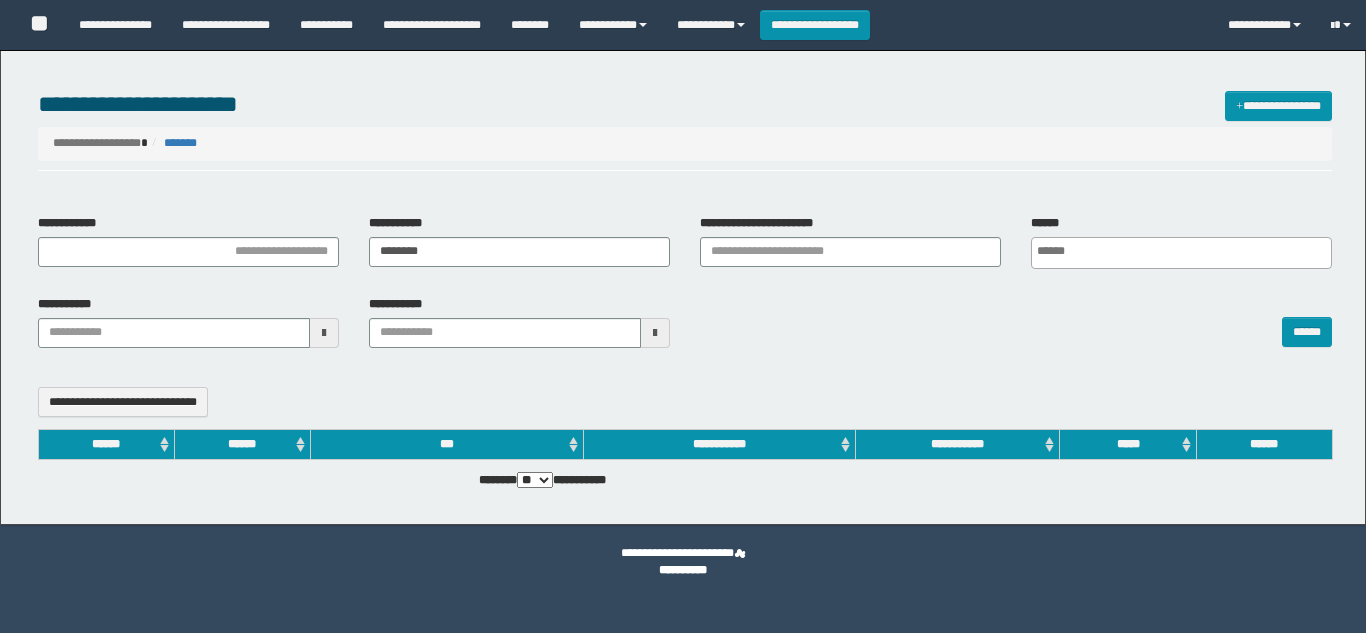 select 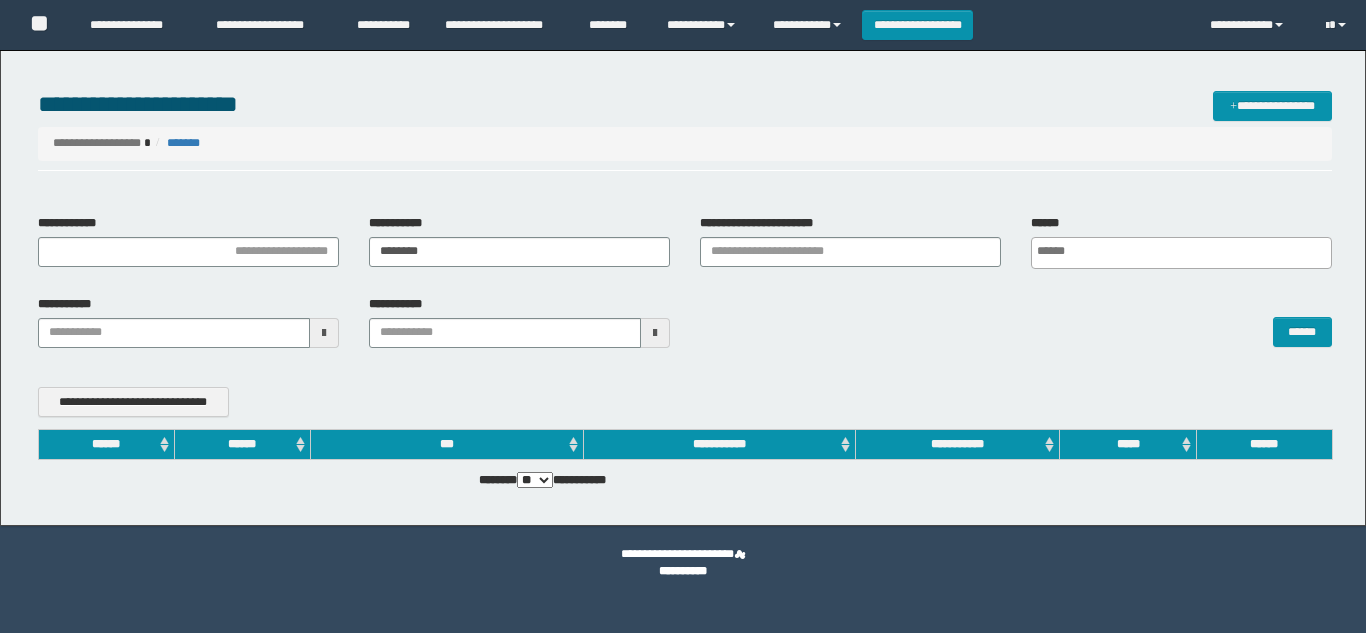 scroll, scrollTop: 0, scrollLeft: 0, axis: both 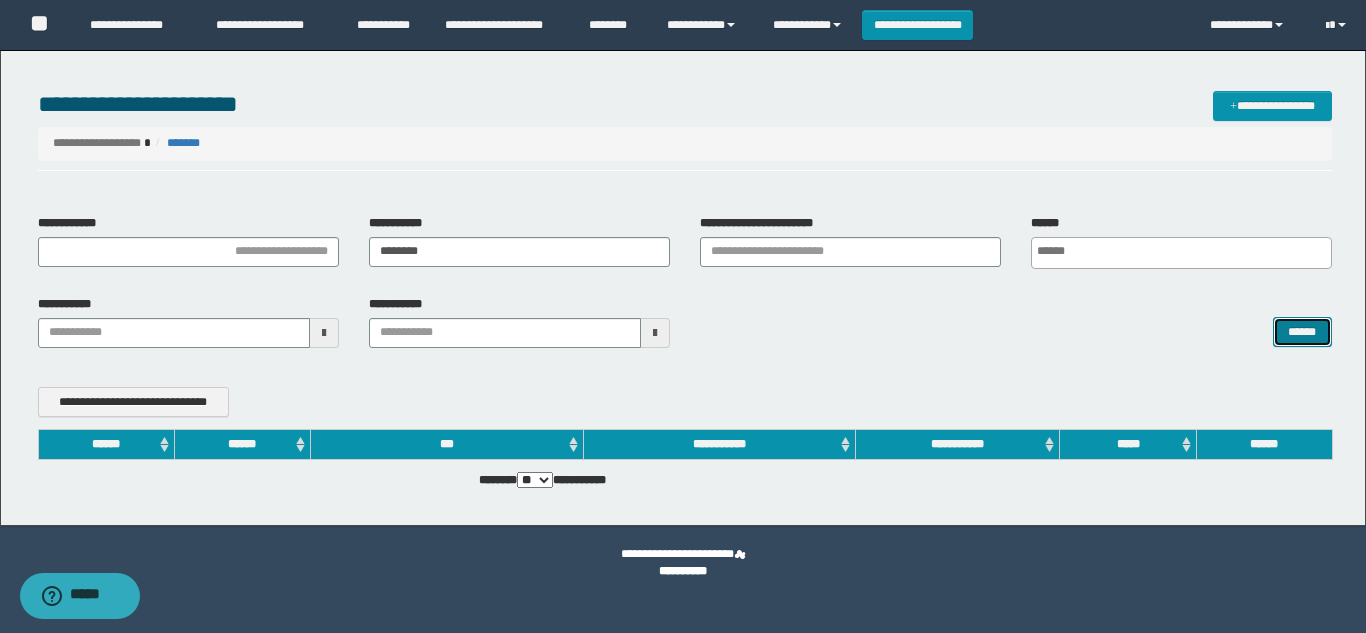 click on "******" at bounding box center (1302, 332) 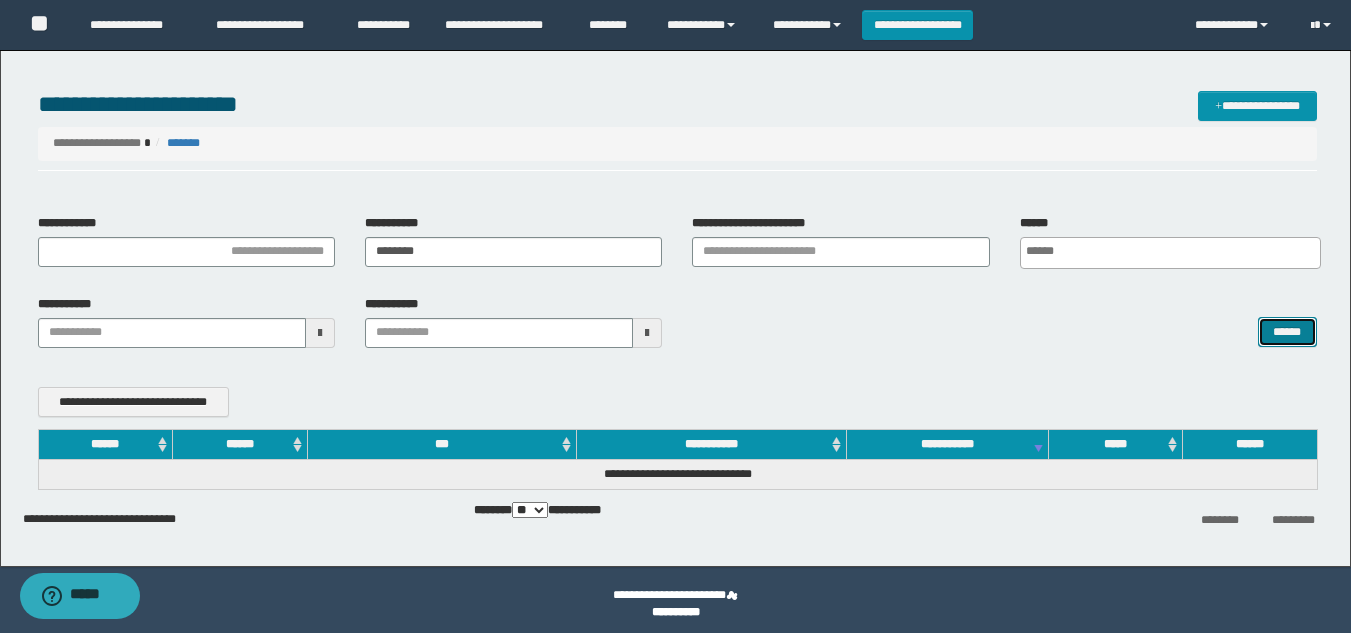 click on "******" at bounding box center [1287, 332] 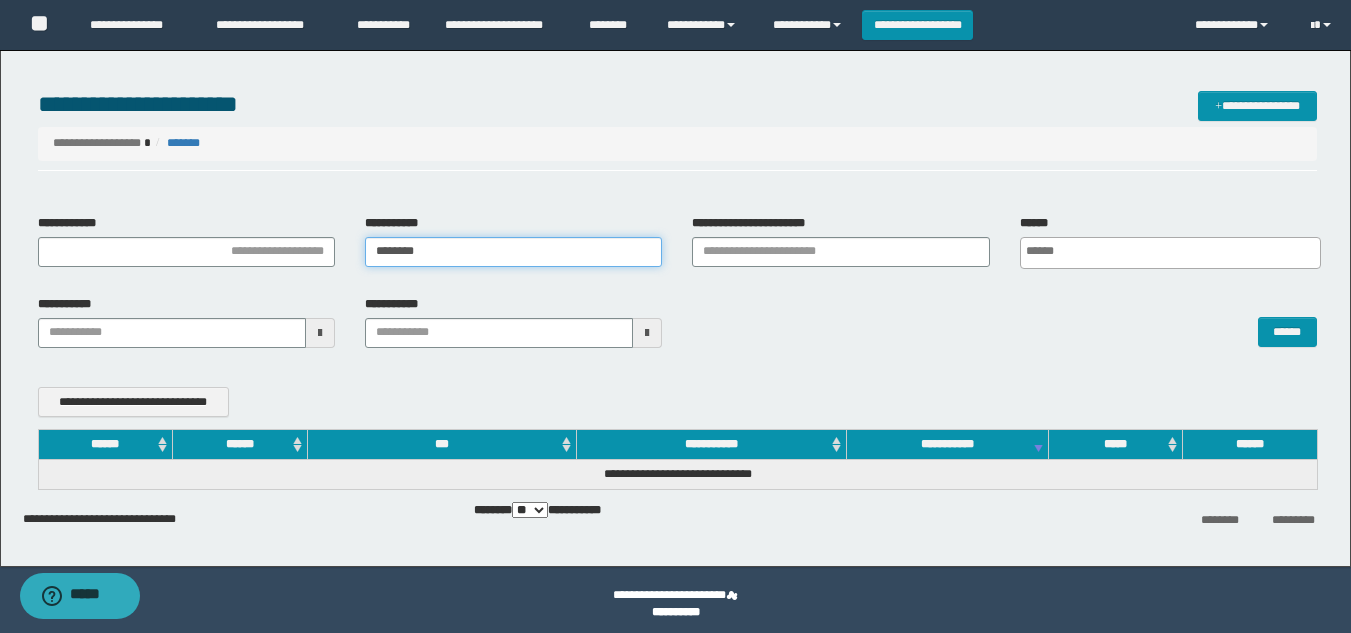 drag, startPoint x: 469, startPoint y: 244, endPoint x: 0, endPoint y: 250, distance: 469.0384 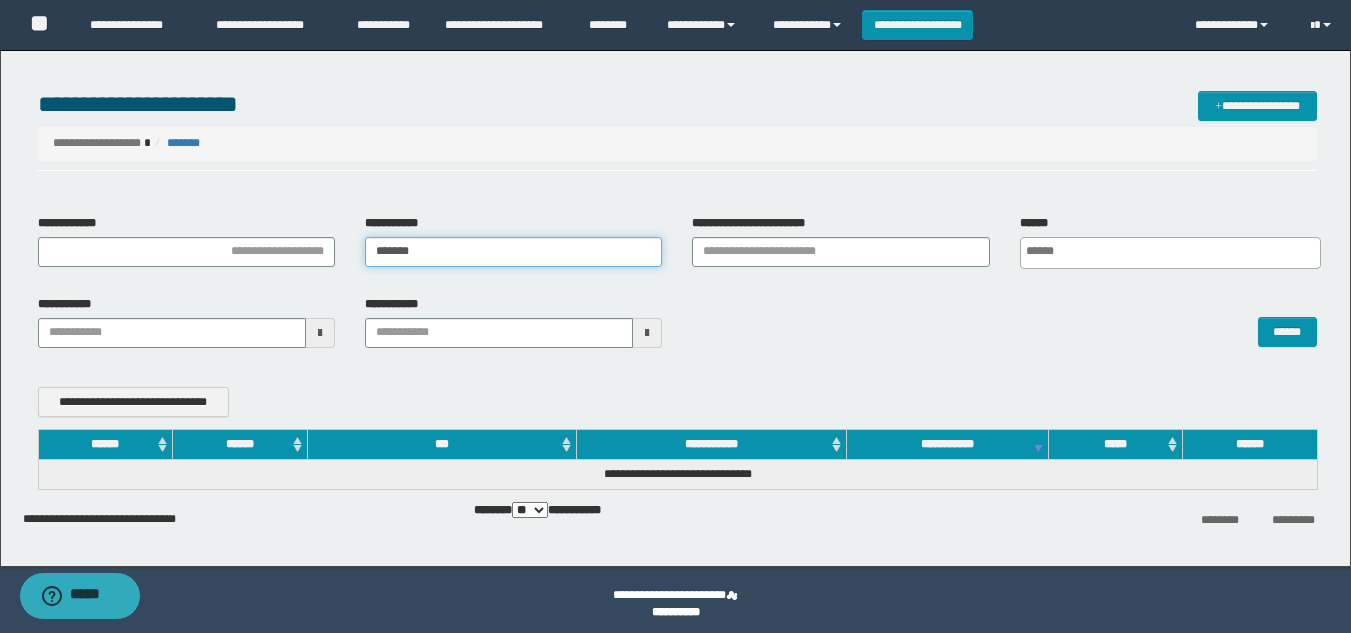 type on "*******" 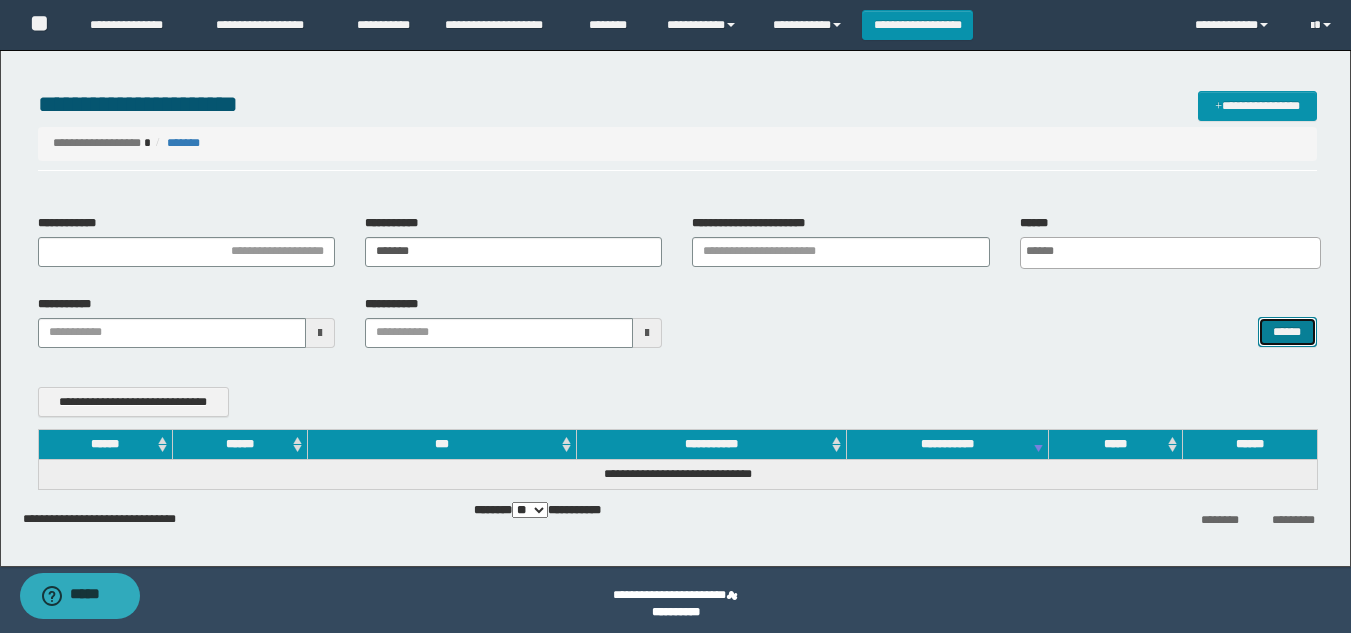 click on "******" at bounding box center [1287, 332] 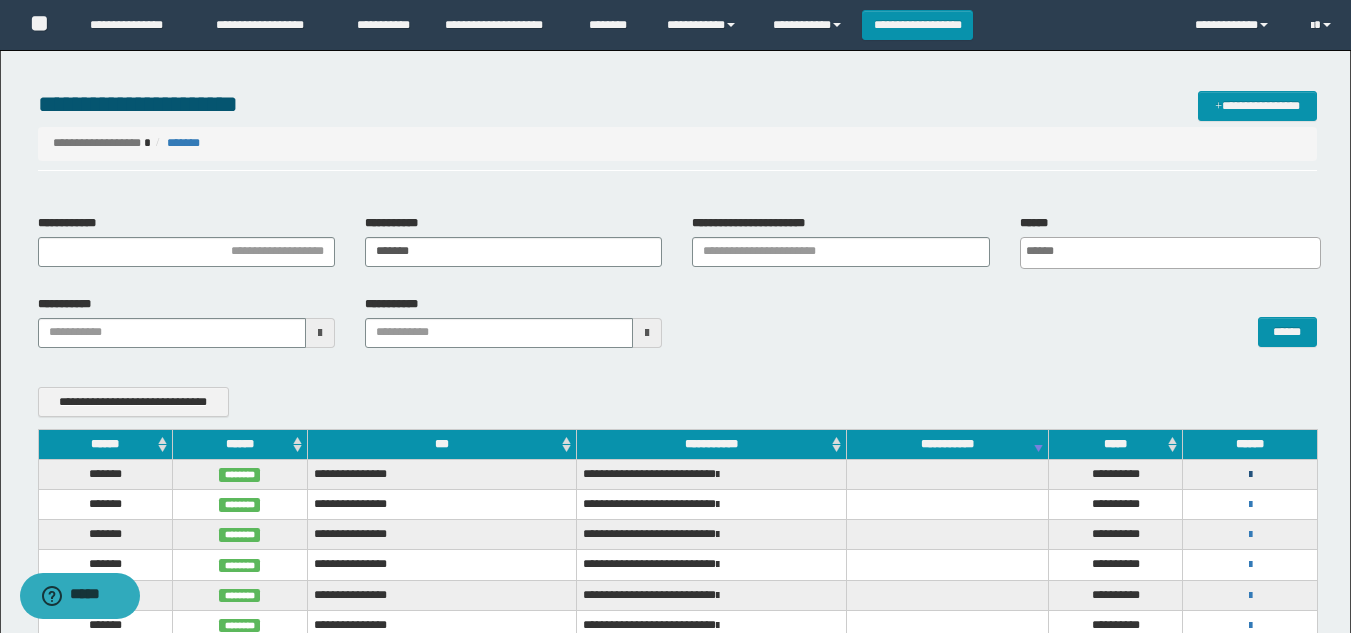 click at bounding box center [1250, 475] 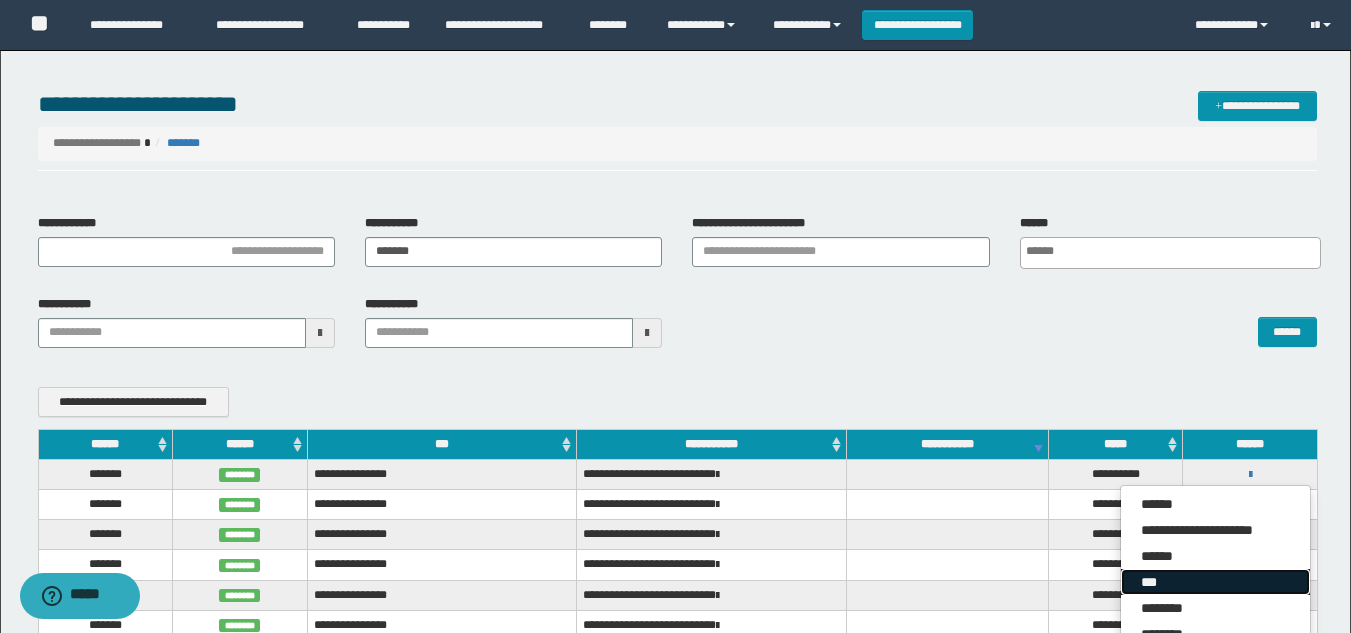 click on "***" at bounding box center (1215, 582) 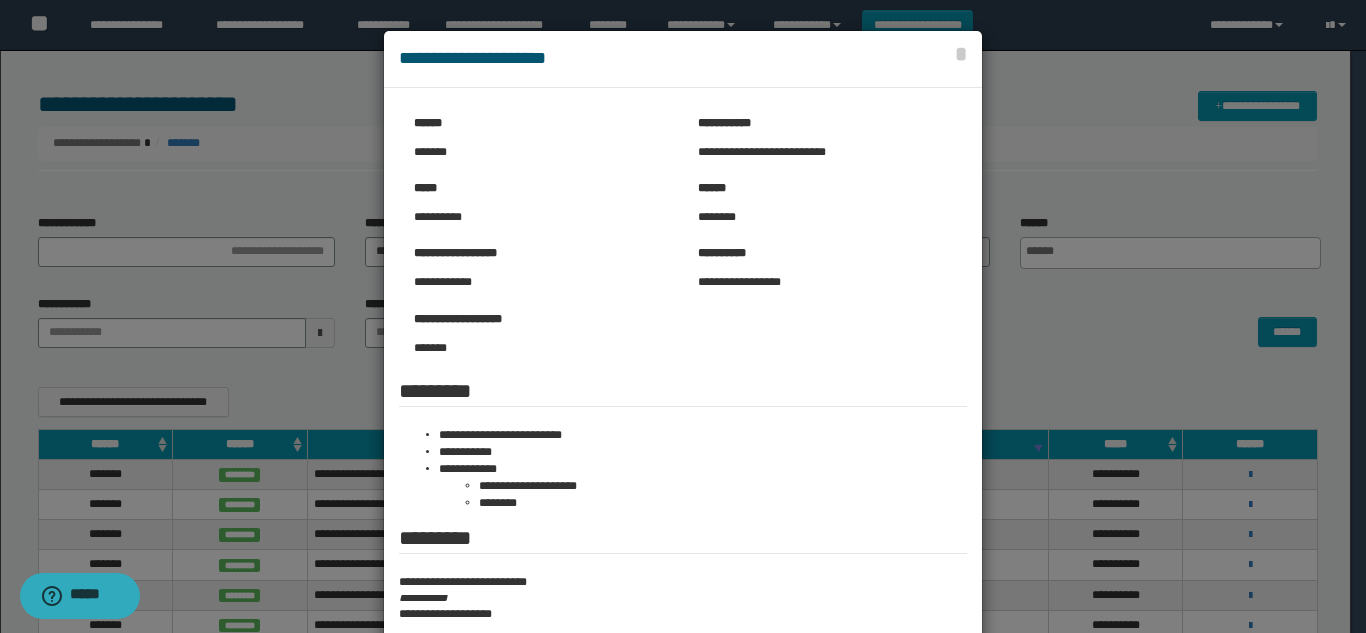 click at bounding box center (683, 383) 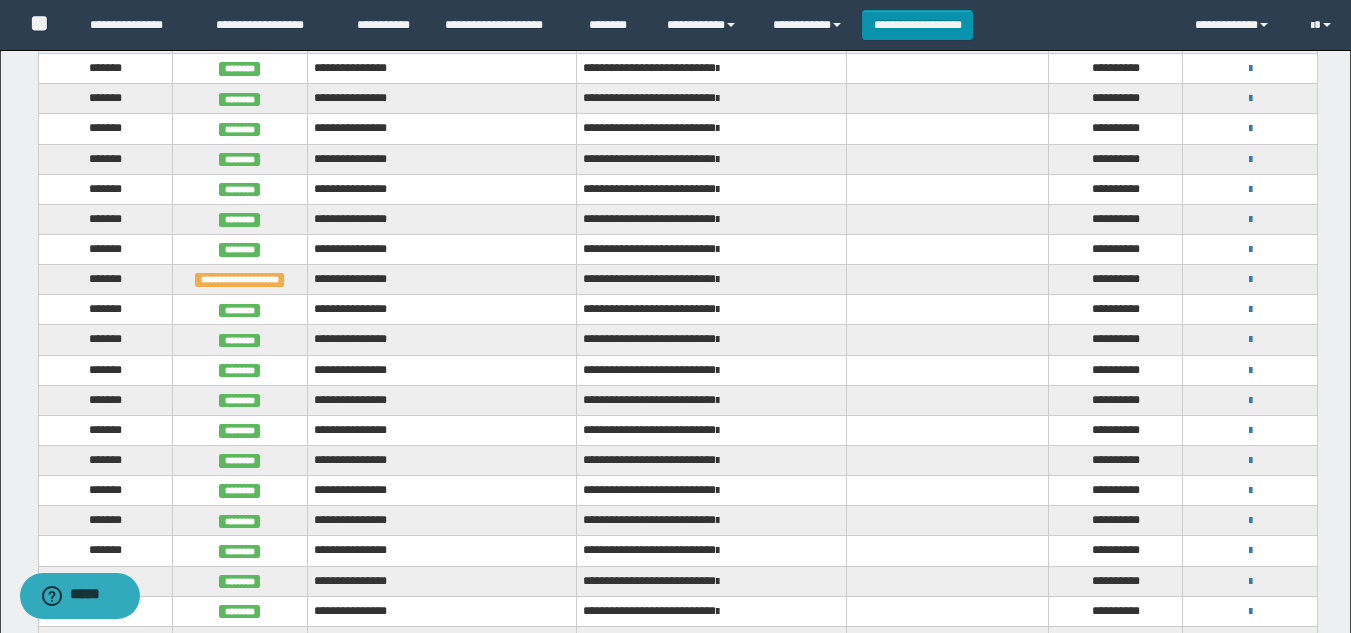 scroll, scrollTop: 1100, scrollLeft: 0, axis: vertical 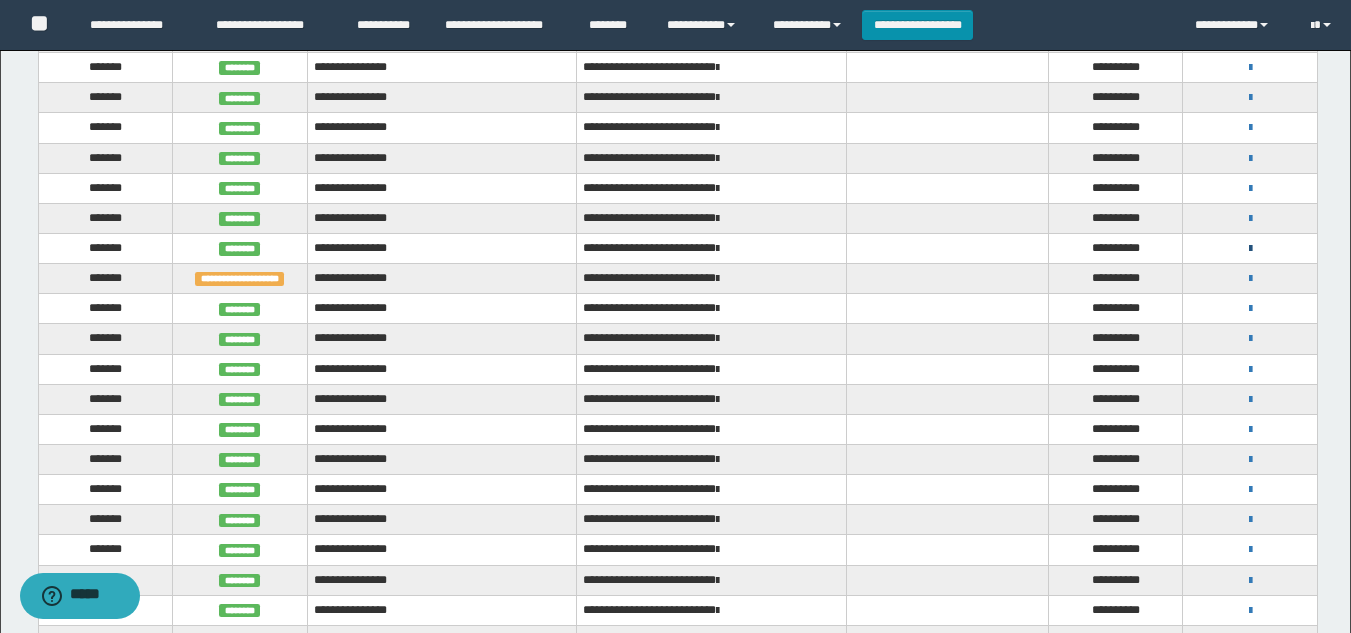 click at bounding box center (1250, 249) 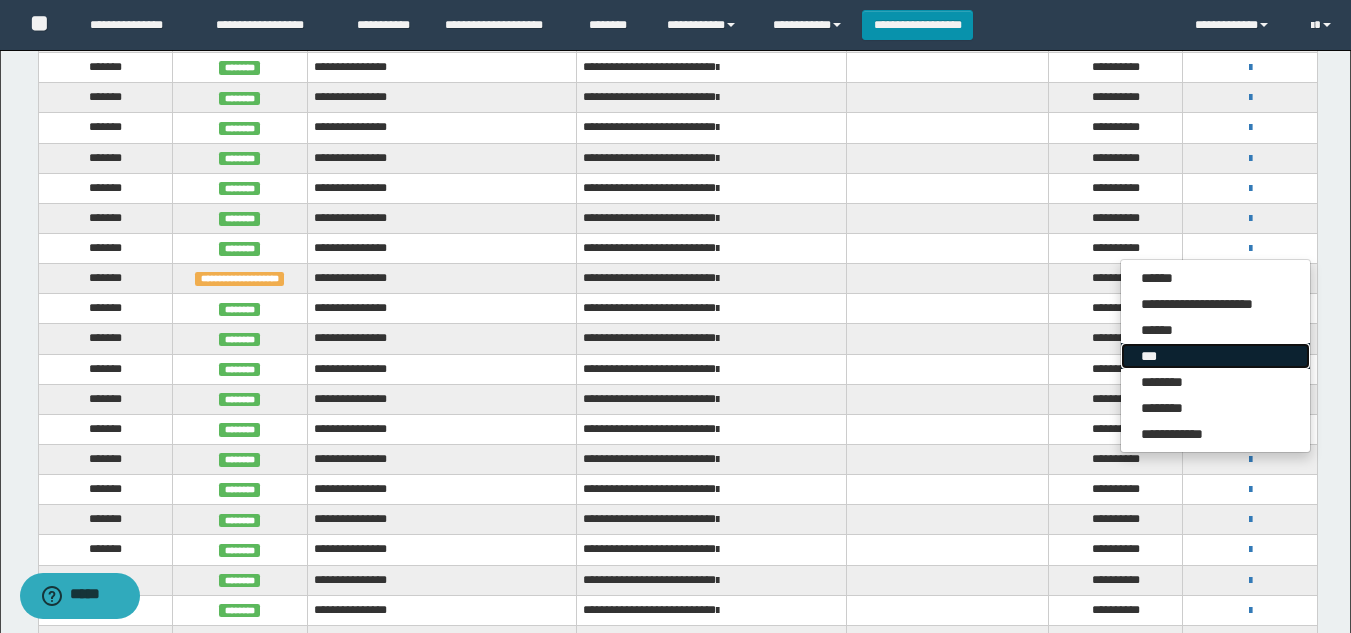 click on "***" at bounding box center [1215, 356] 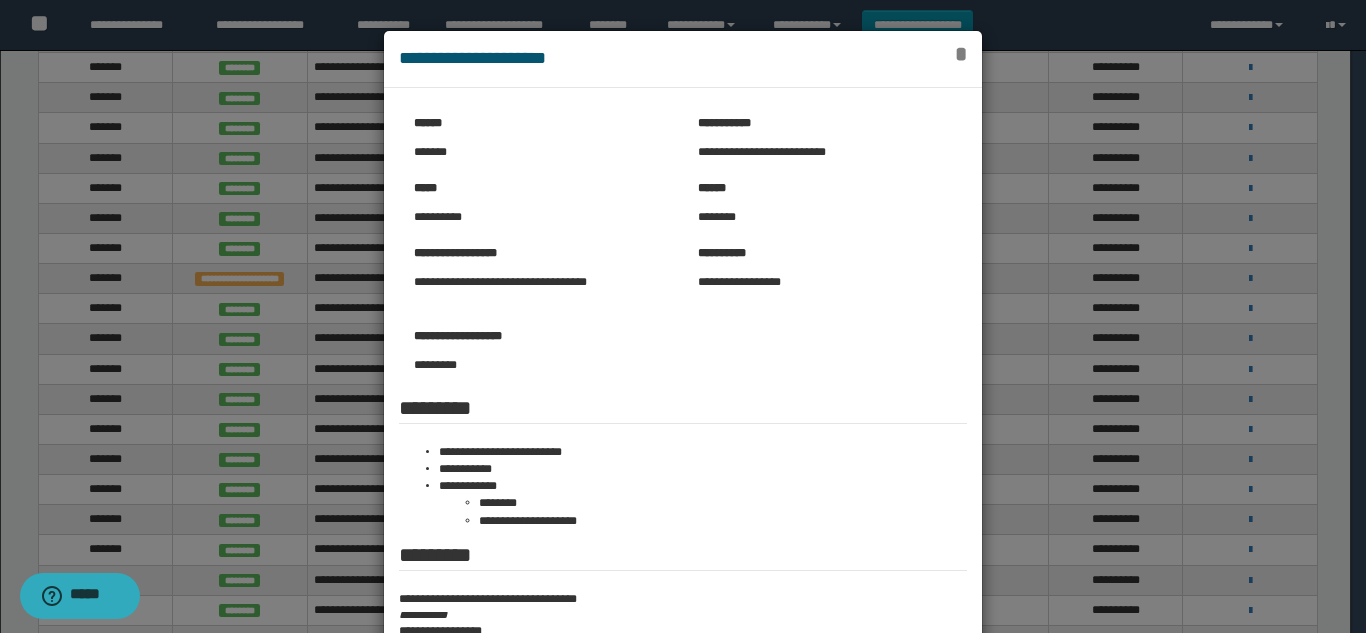 click on "*" at bounding box center (961, 54) 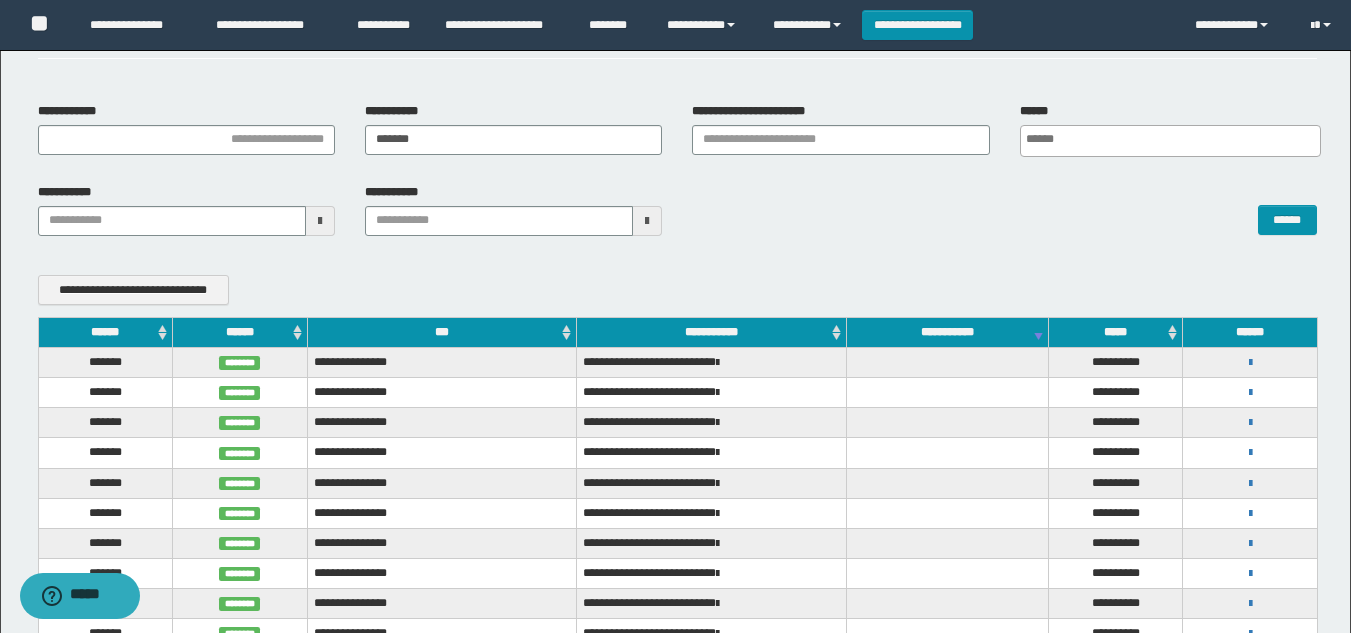 scroll, scrollTop: 0, scrollLeft: 0, axis: both 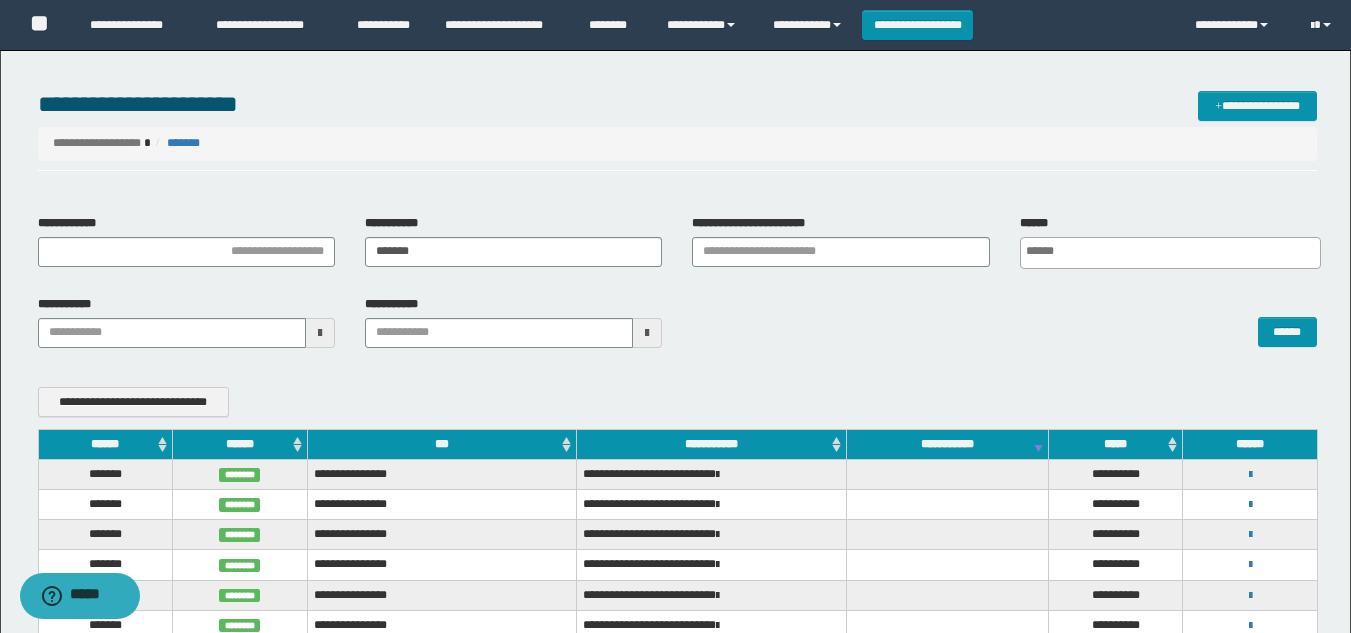 click on "**********" at bounding box center [677, 402] 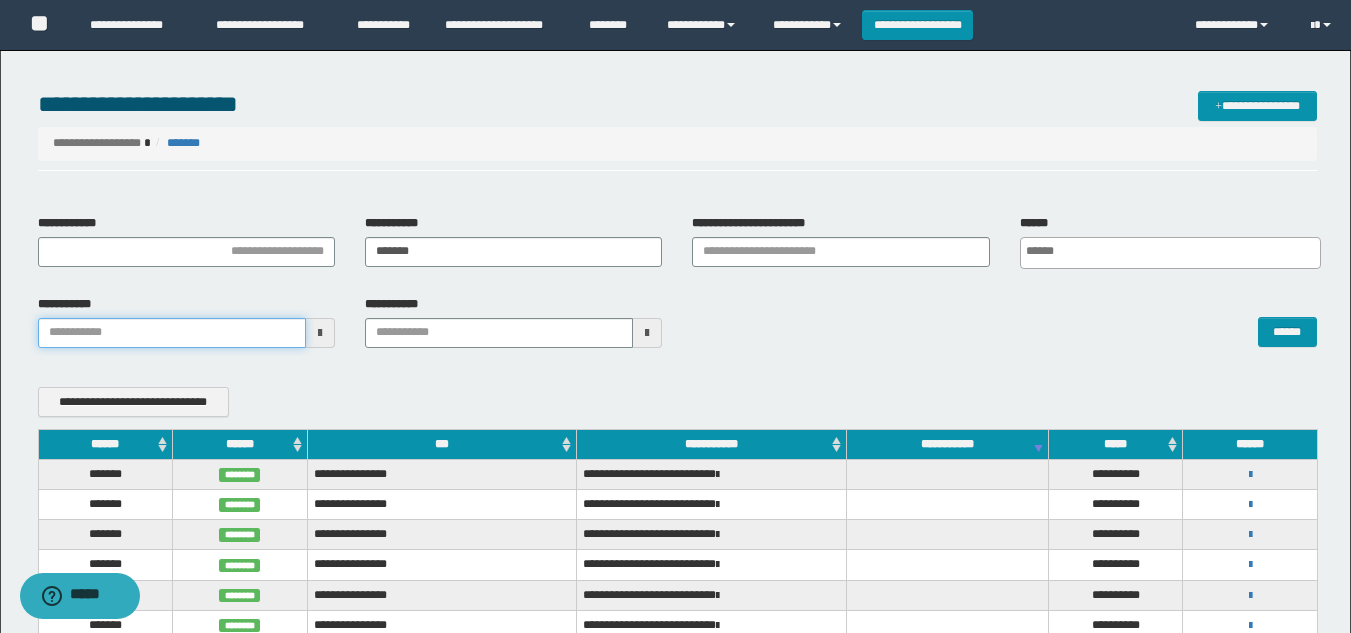click on "**********" at bounding box center [675, 316] 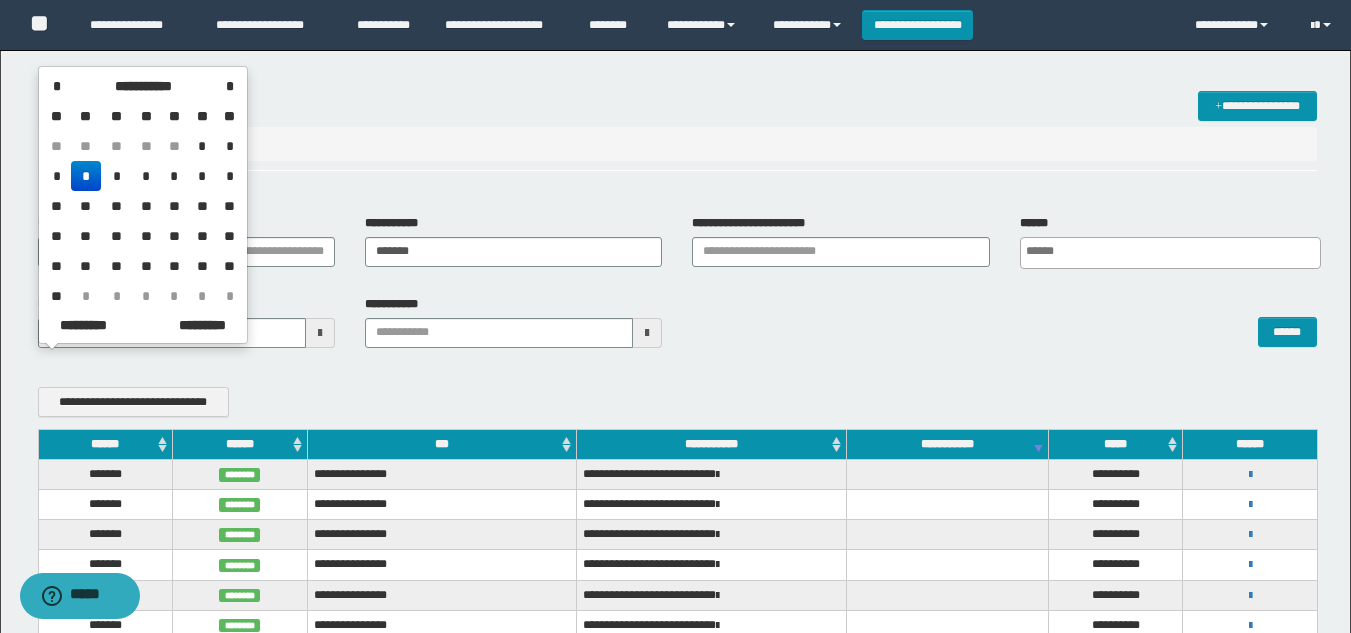 click on "**********" at bounding box center (677, 143) 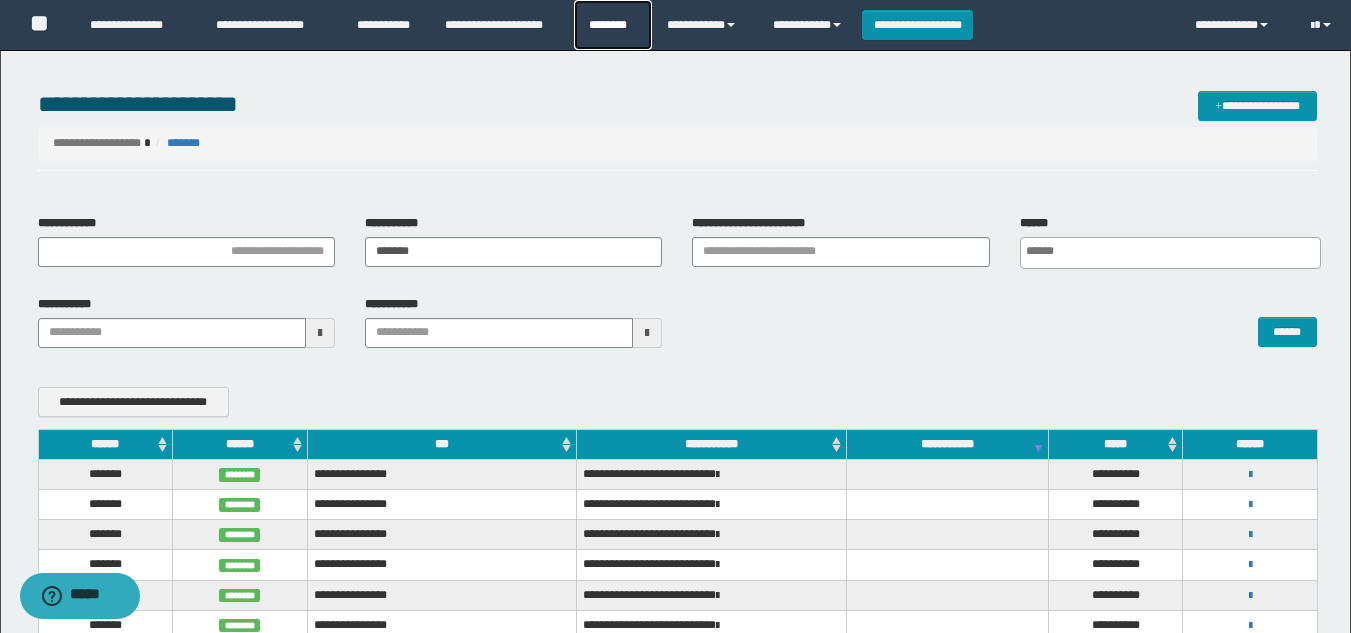 click on "********" at bounding box center (613, 25) 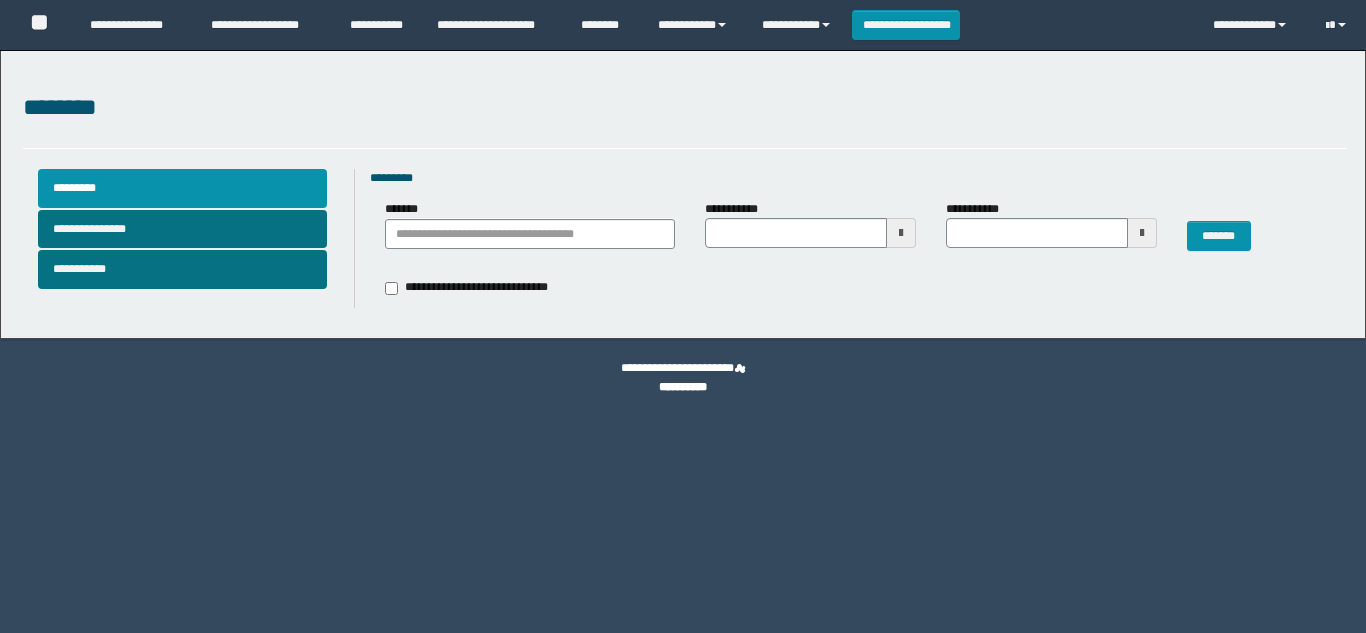 scroll, scrollTop: 0, scrollLeft: 0, axis: both 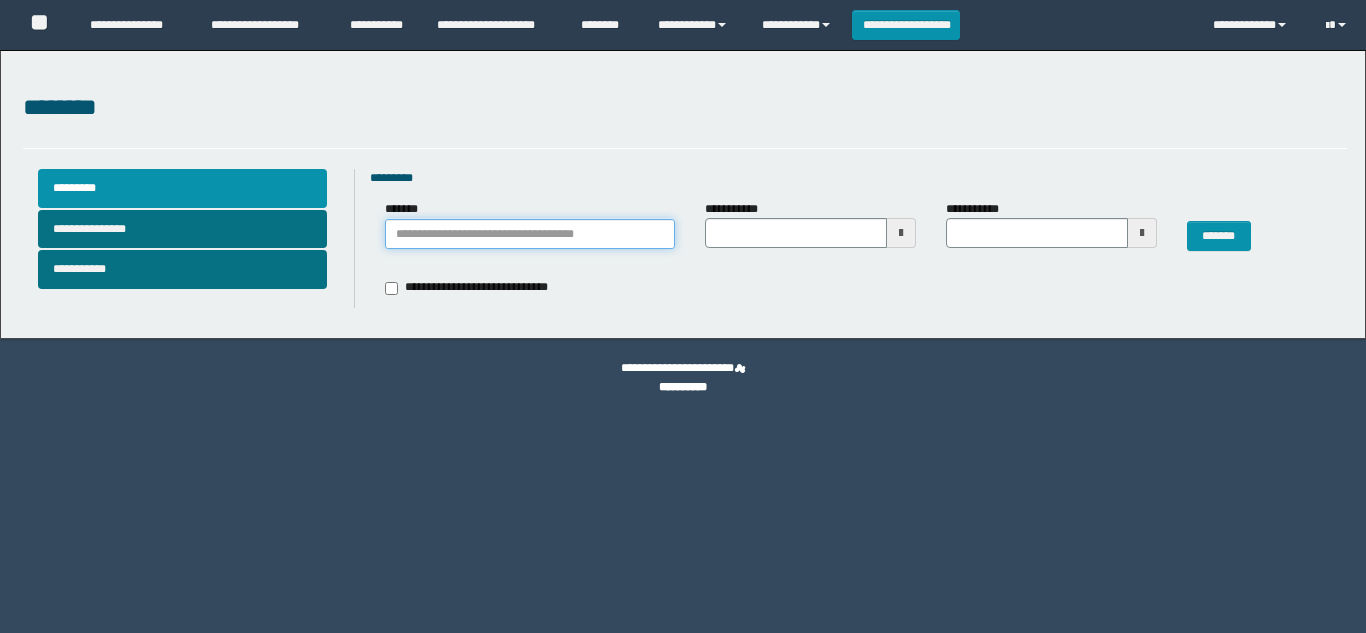 click on "*******" at bounding box center [530, 234] 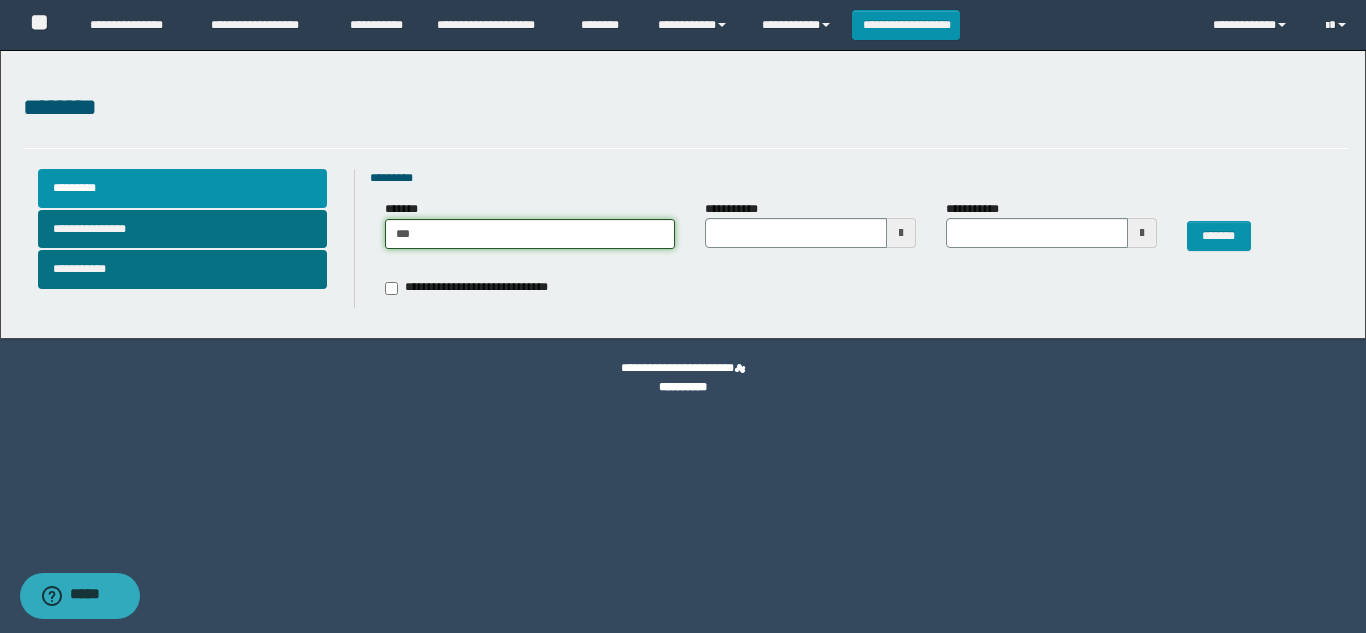 type on "****" 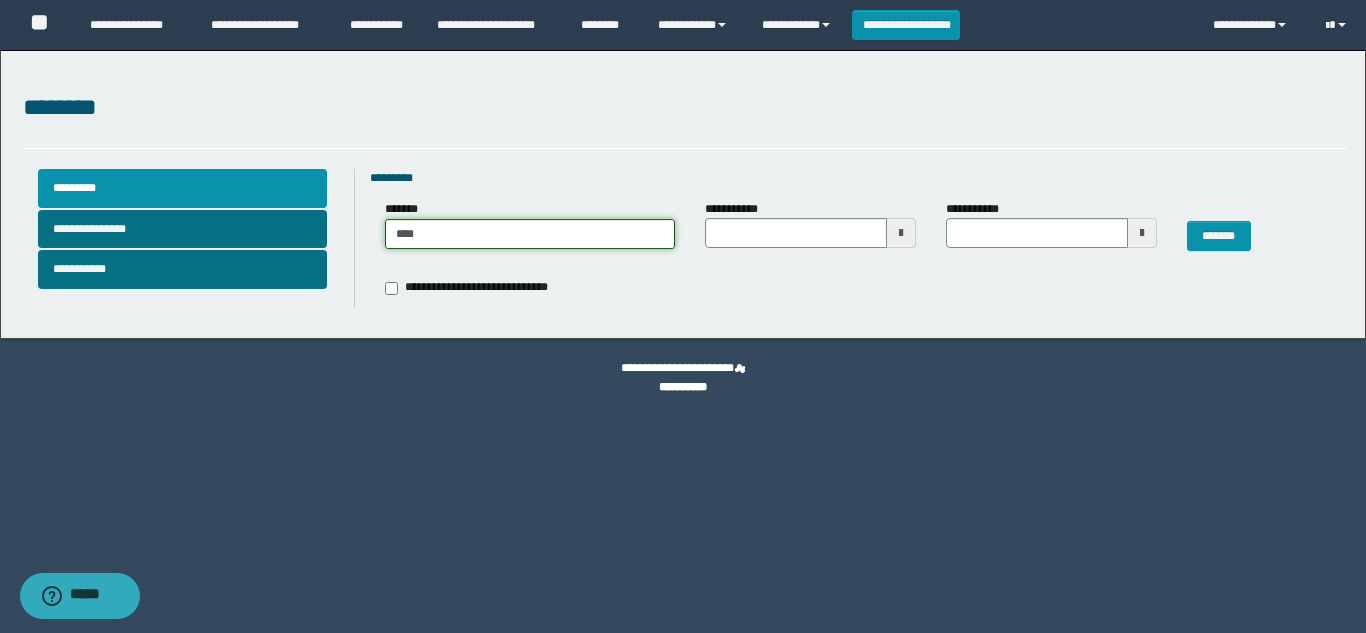 type on "****" 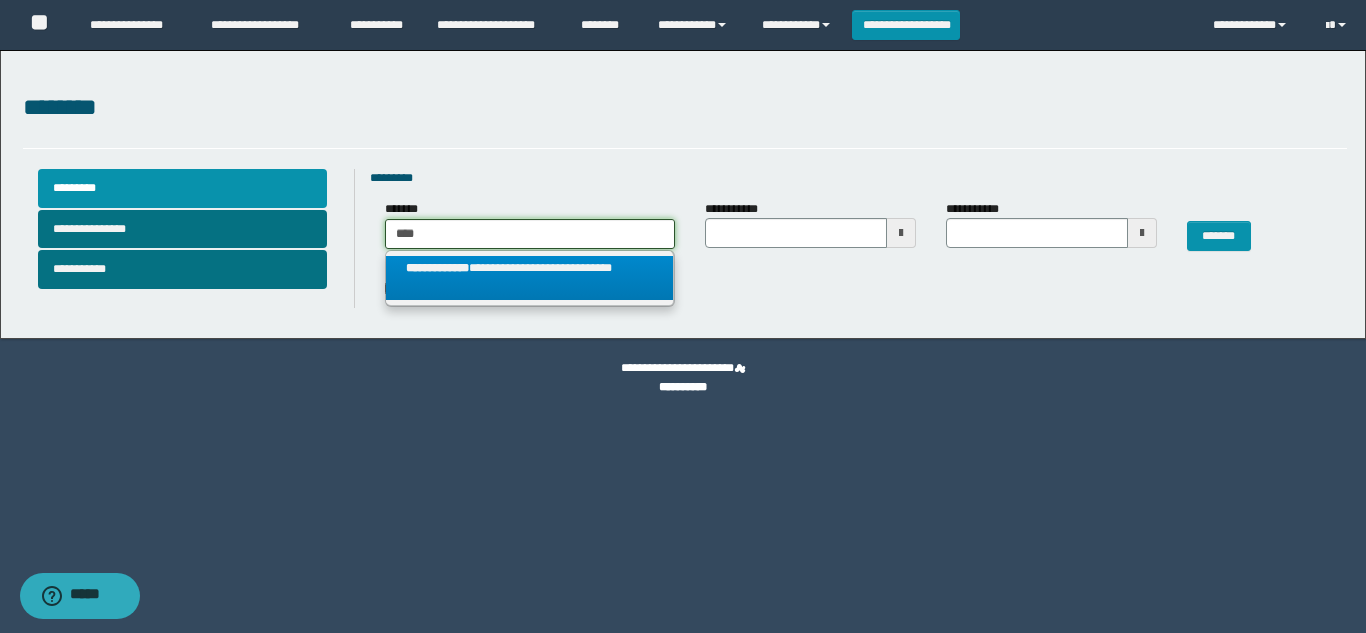 type on "****" 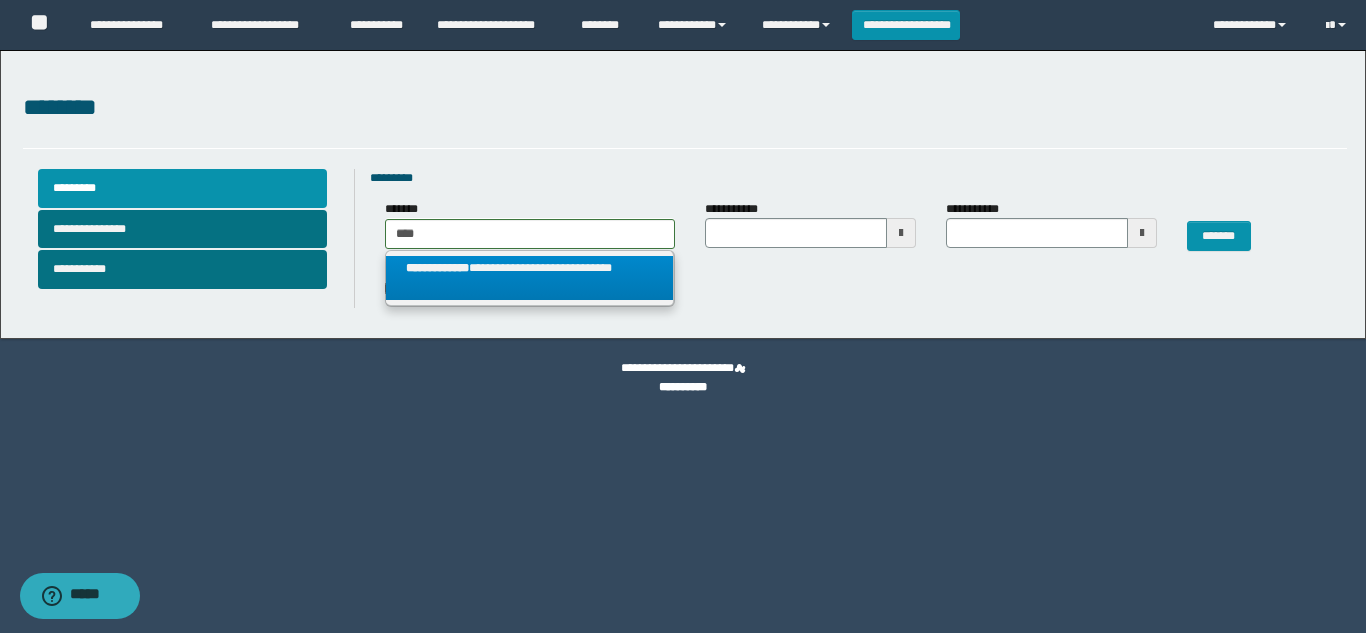 click on "**********" at bounding box center (530, 278) 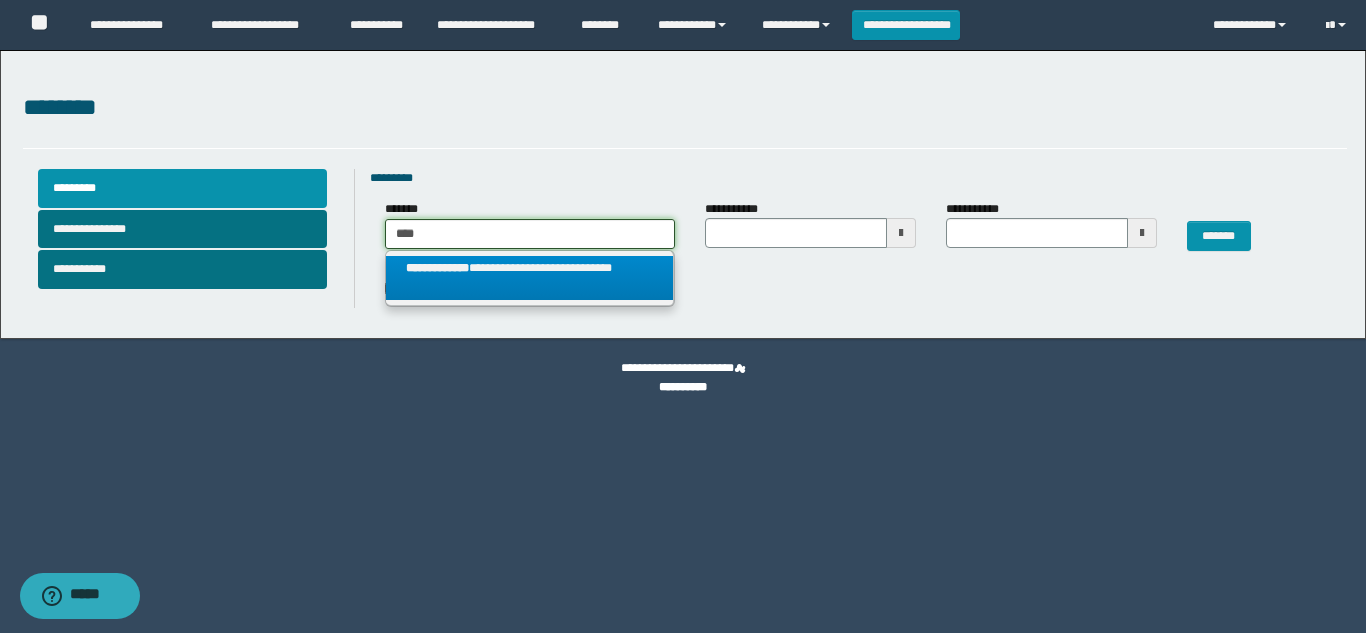 type 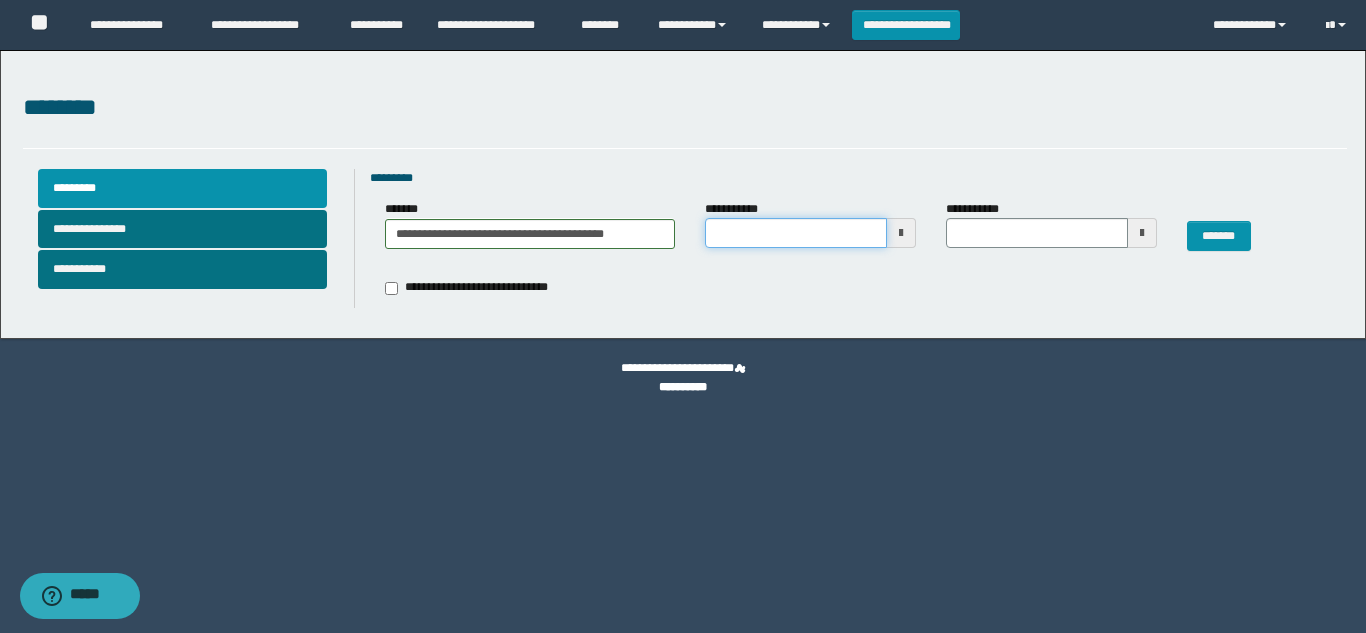 click on "**********" at bounding box center (796, 233) 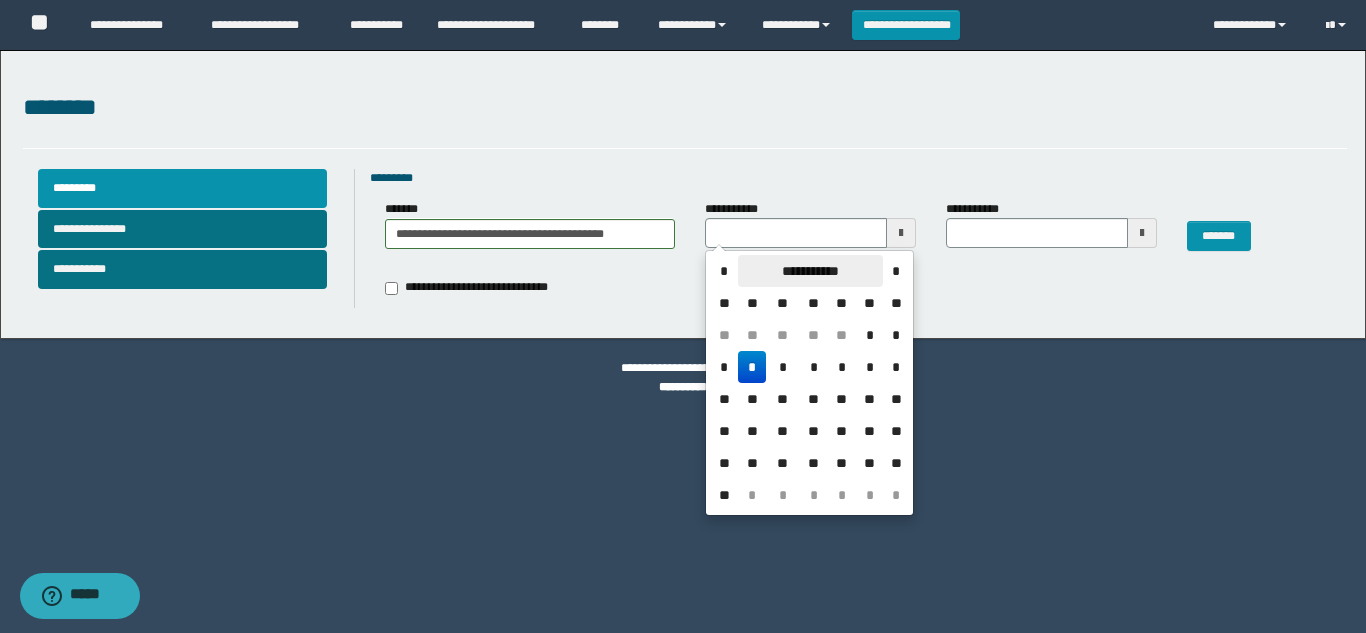 click on "**********" at bounding box center (810, 271) 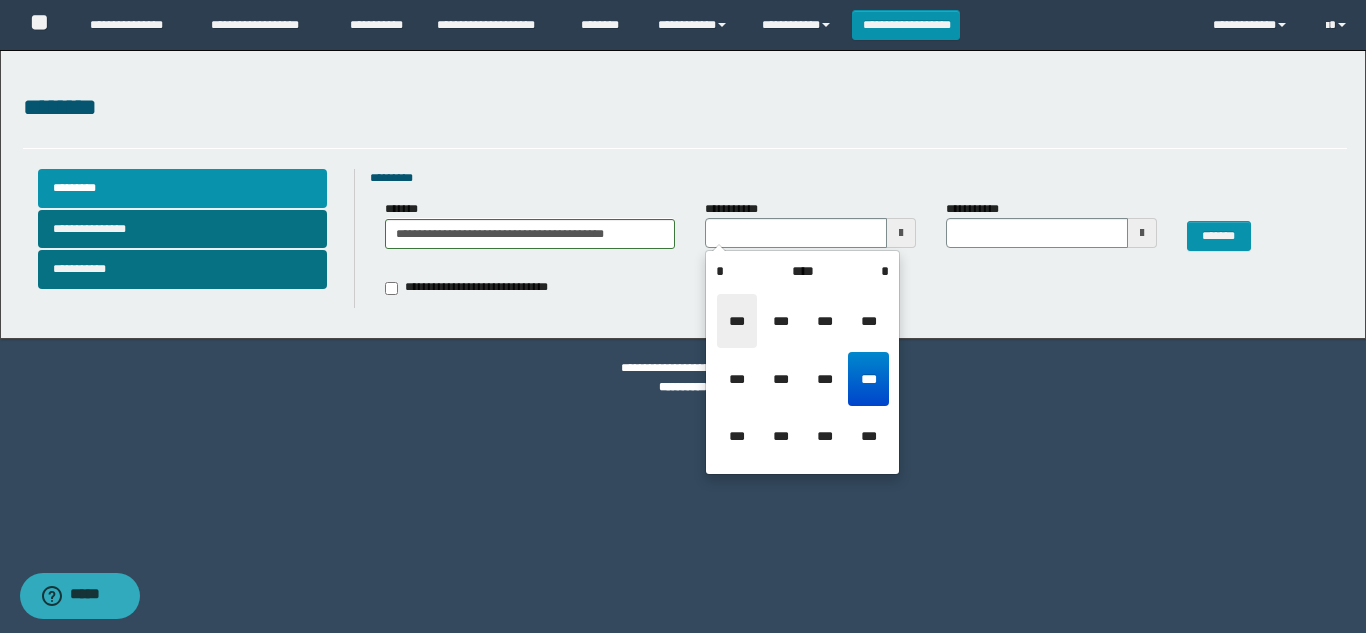 click on "***" at bounding box center (737, 321) 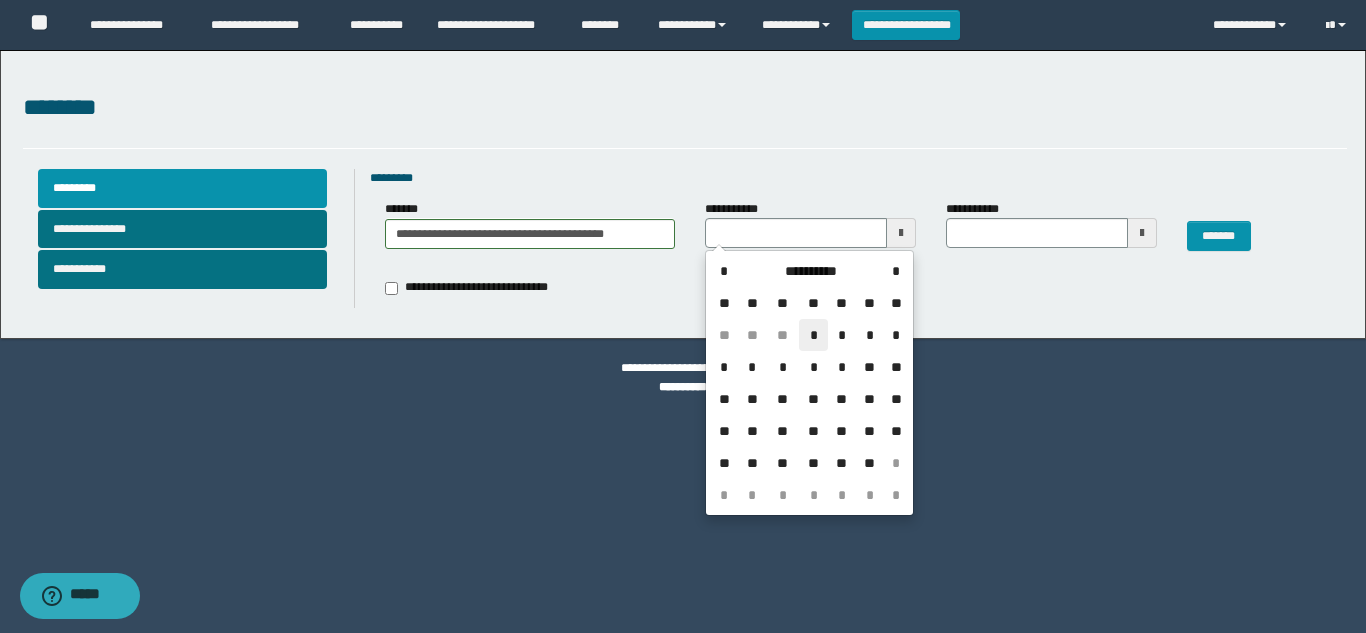 click on "*" at bounding box center (813, 335) 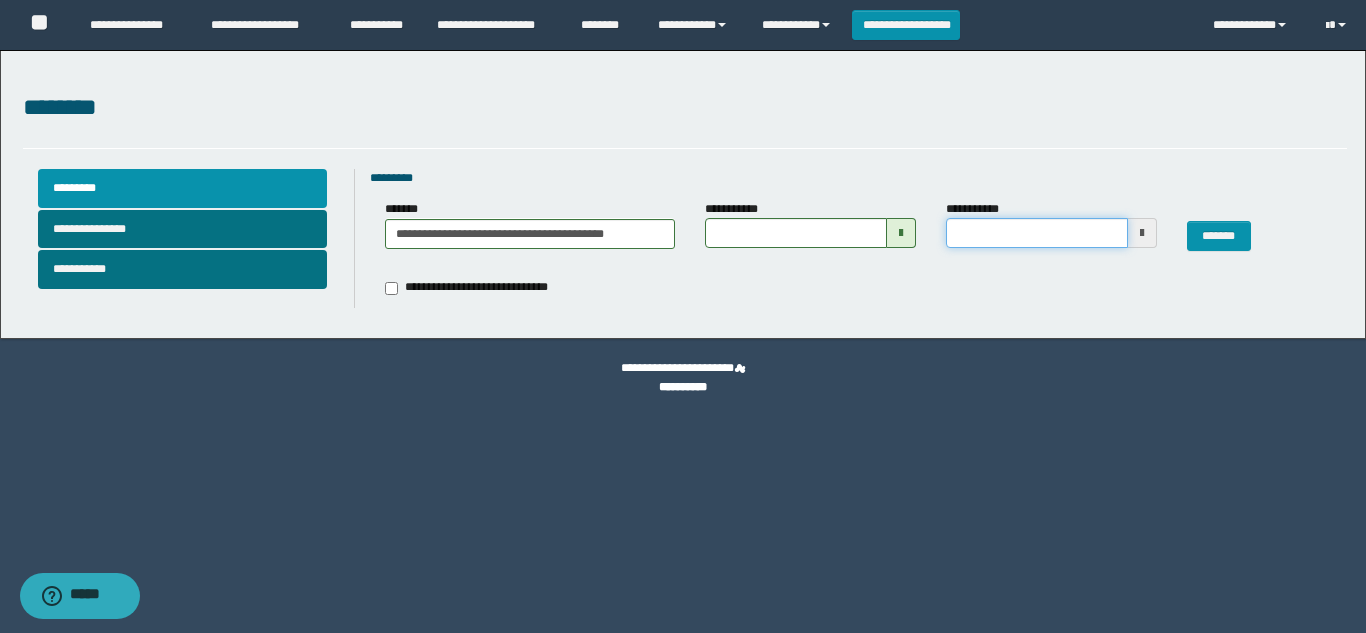 click on "**********" at bounding box center [1037, 233] 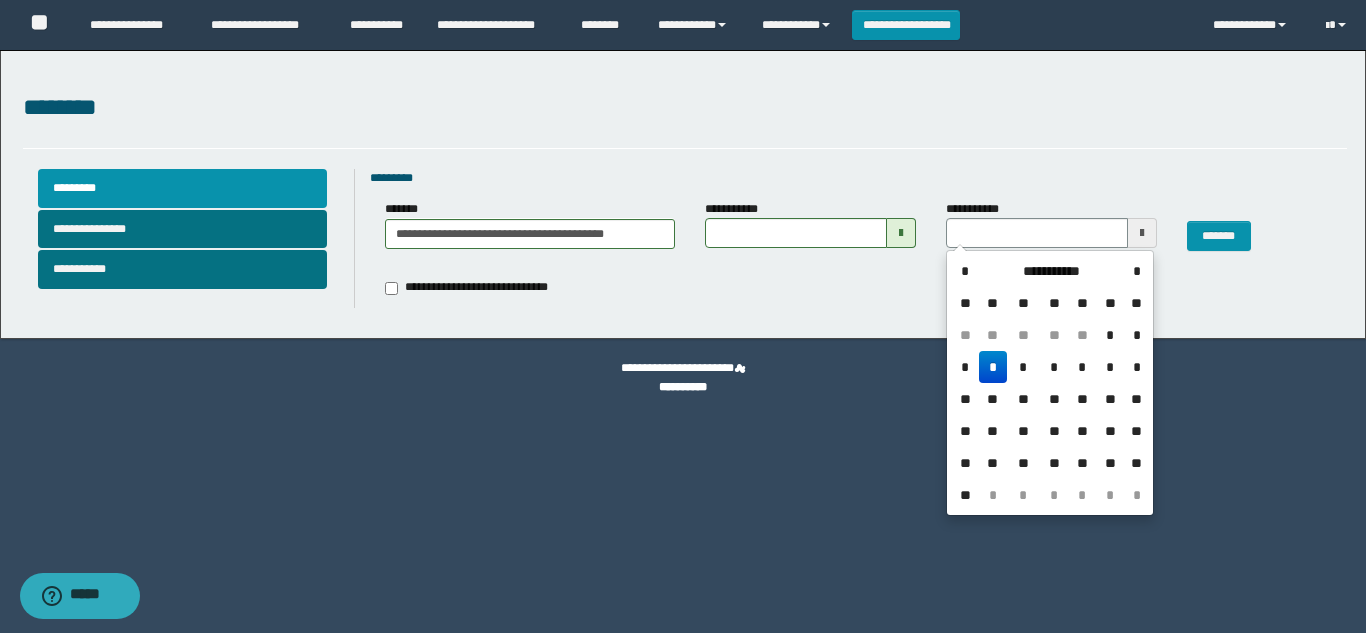 click on "*" at bounding box center [993, 367] 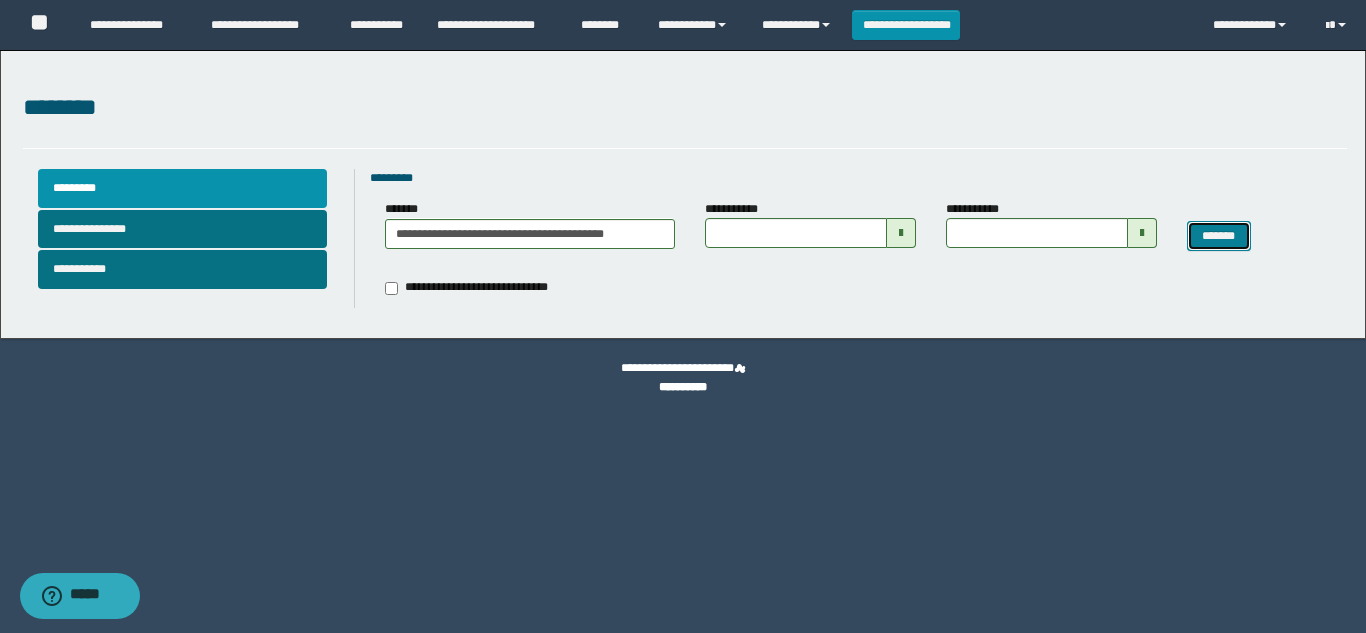click on "*******" at bounding box center (1219, 236) 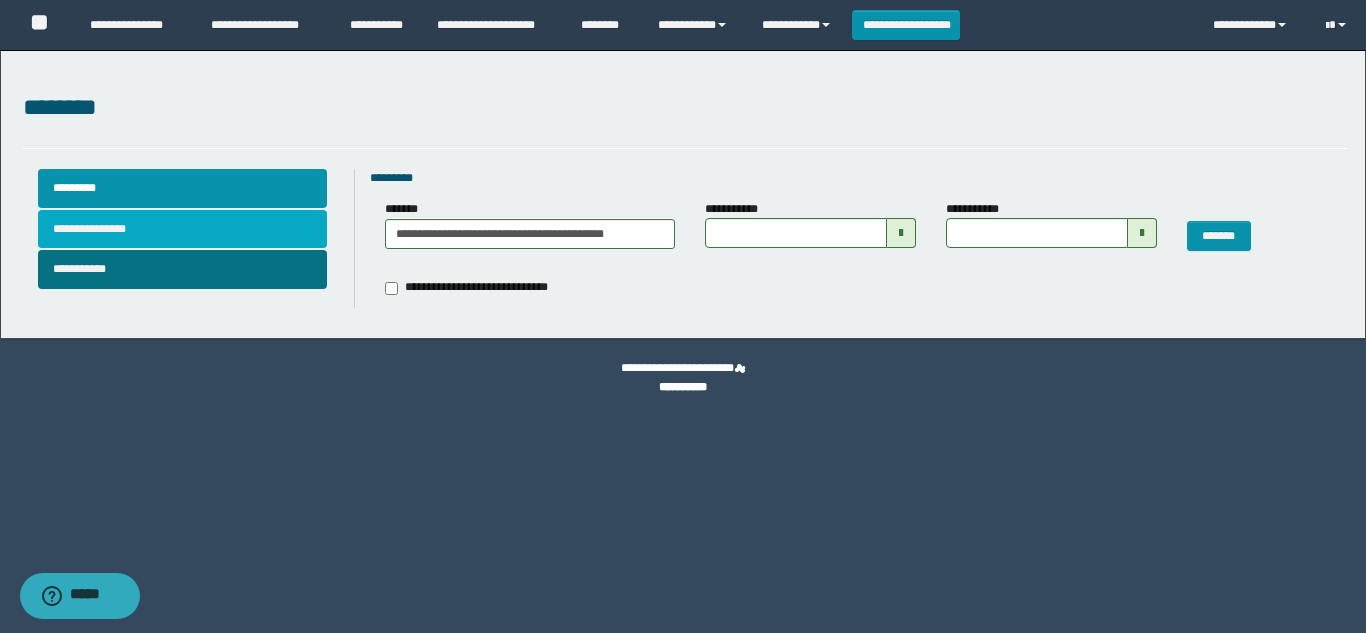 click on "**********" at bounding box center (182, 229) 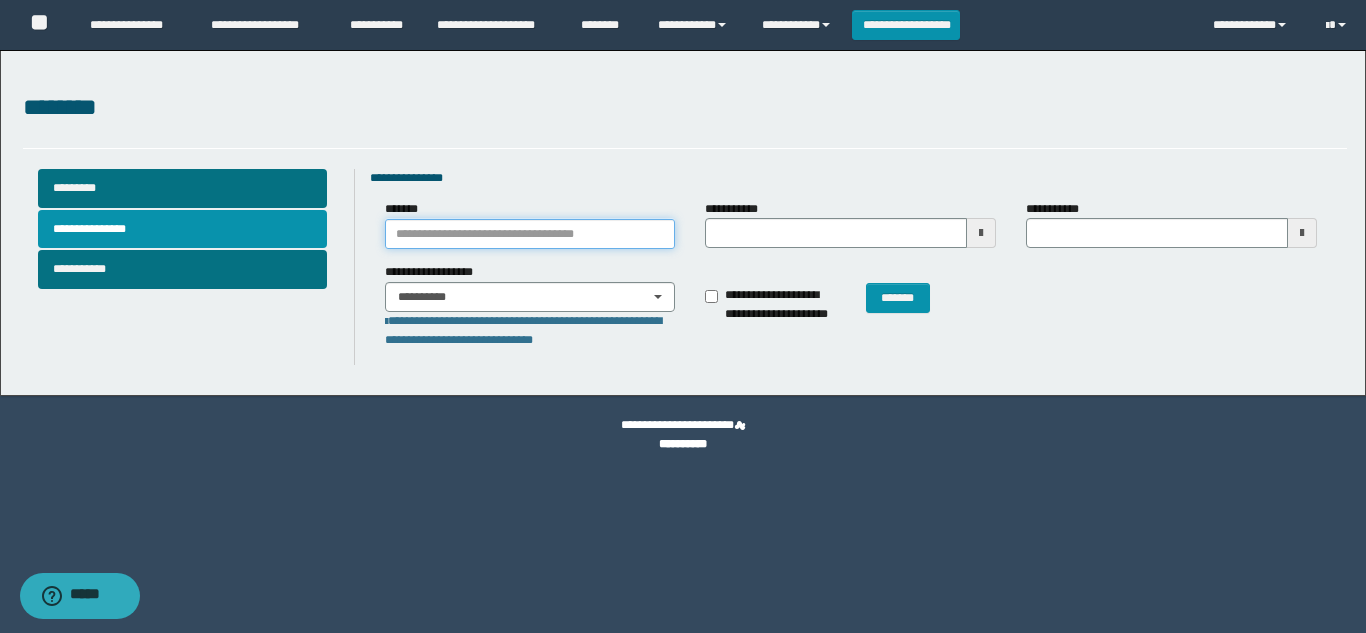 click on "*******" at bounding box center [530, 234] 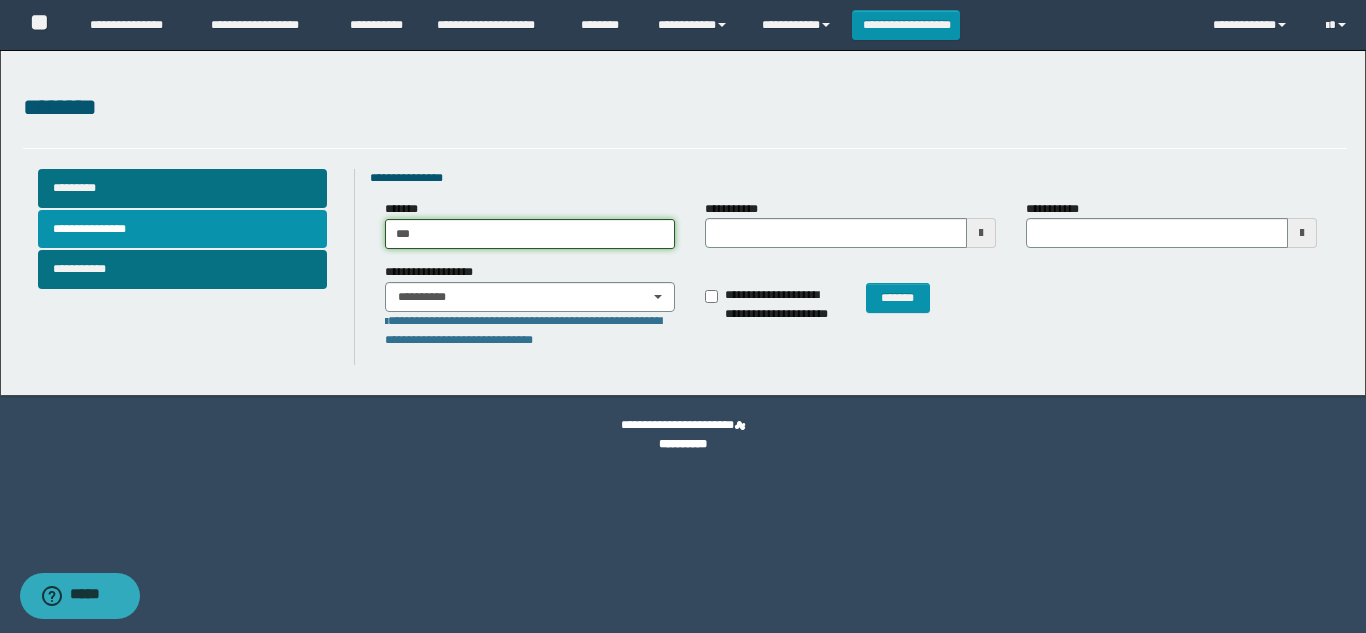 type on "****" 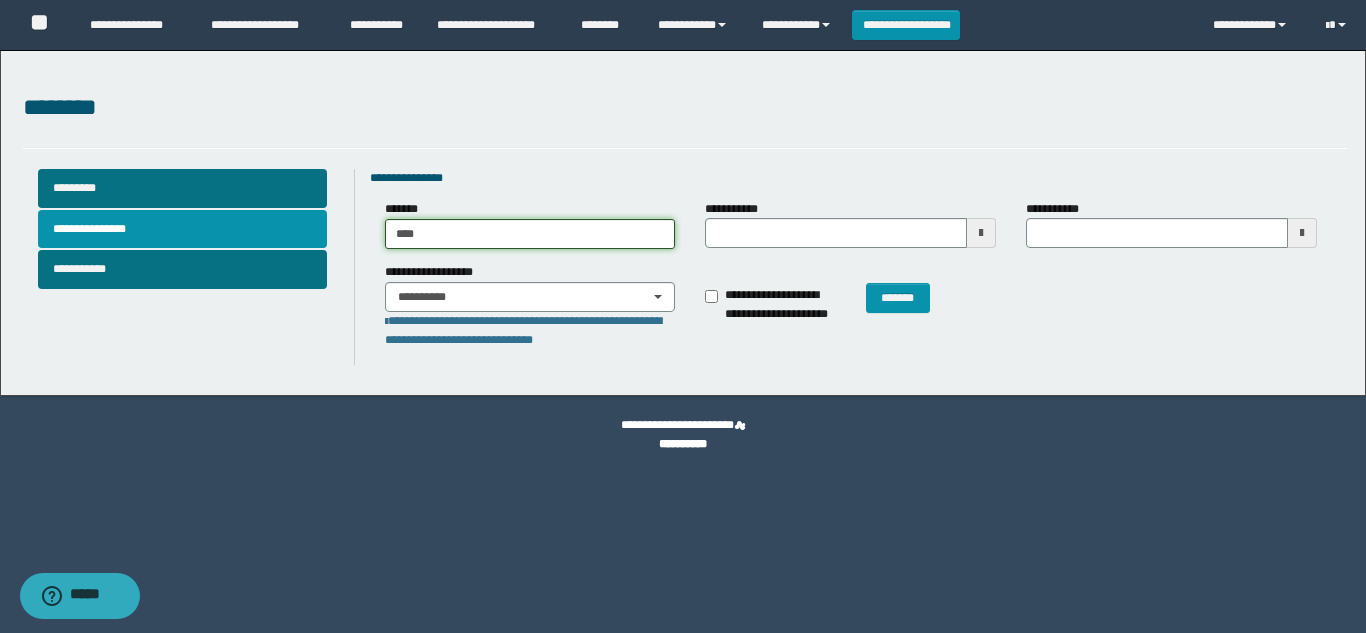 type on "**********" 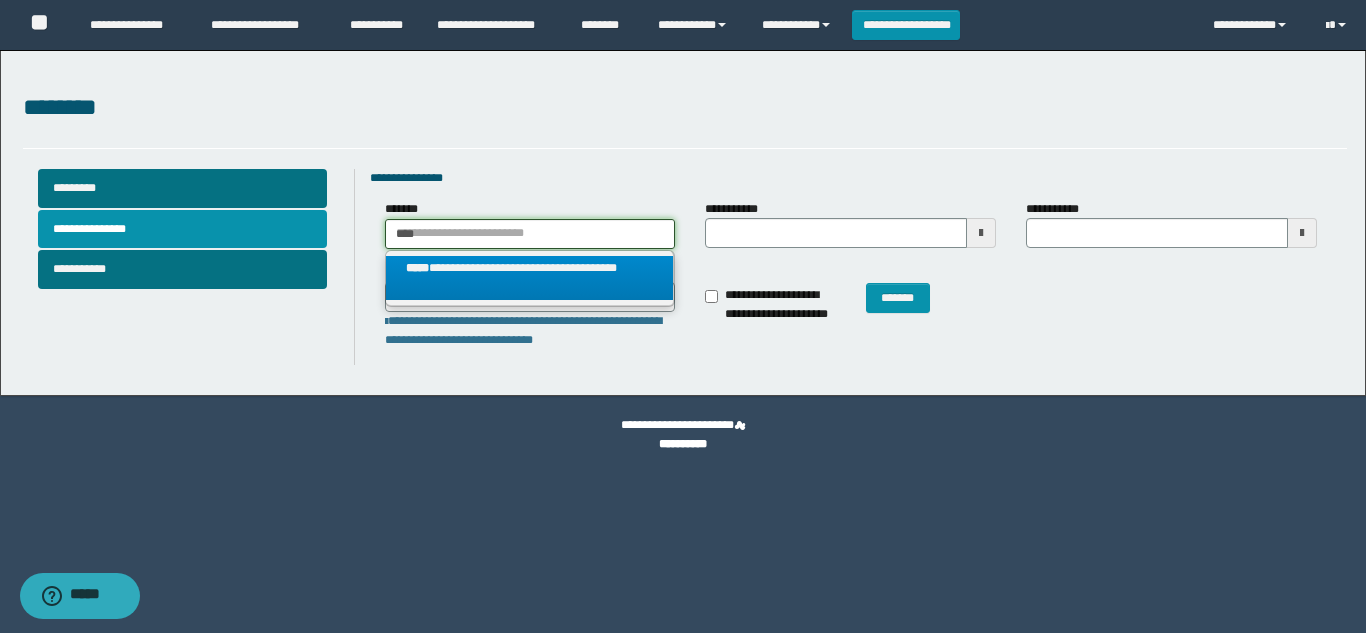 type on "****" 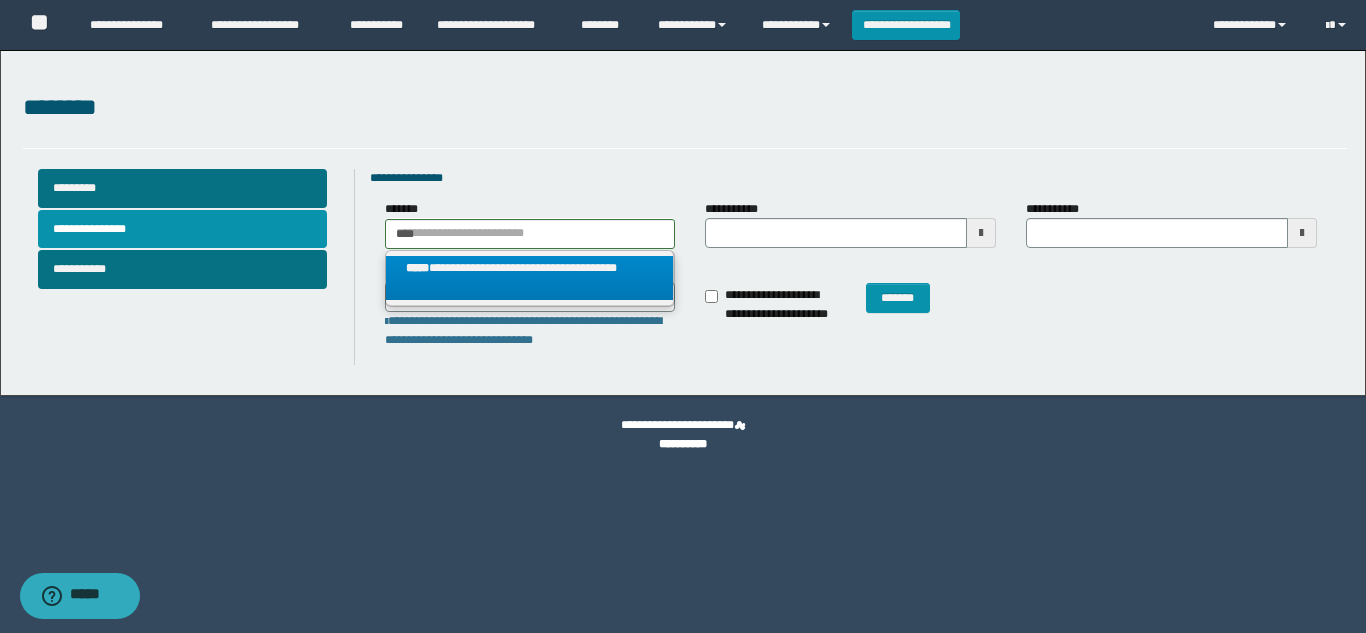 click on "**********" at bounding box center (530, 278) 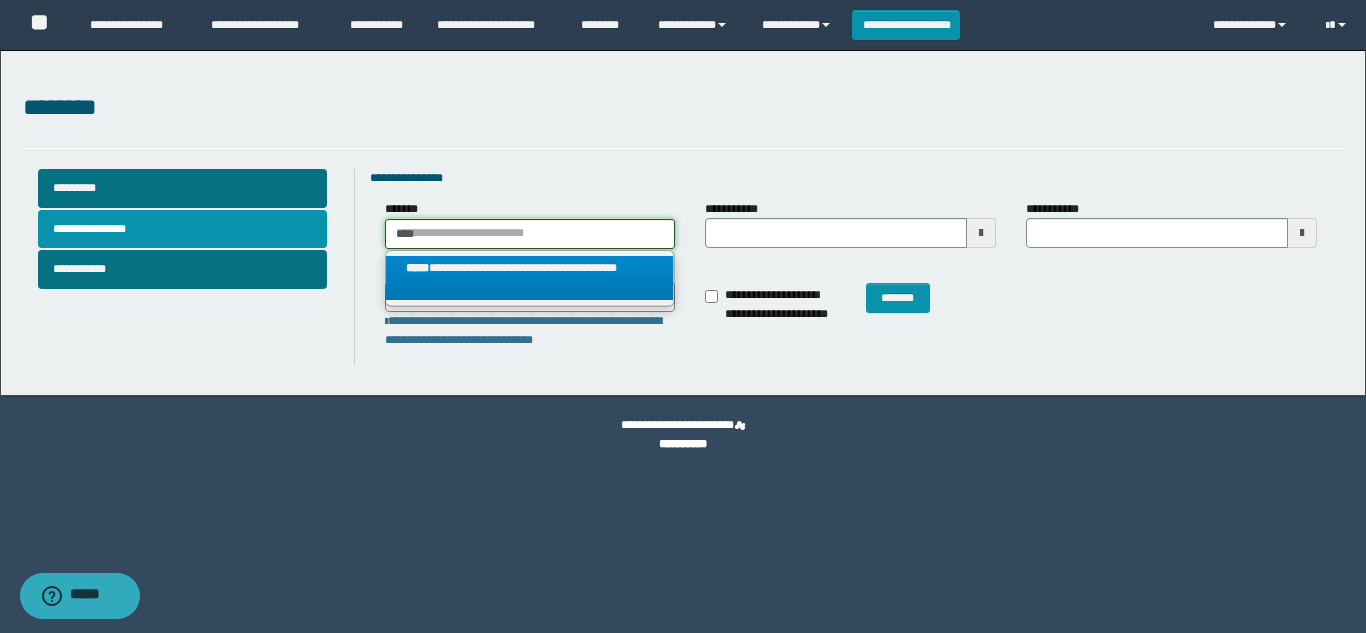 type 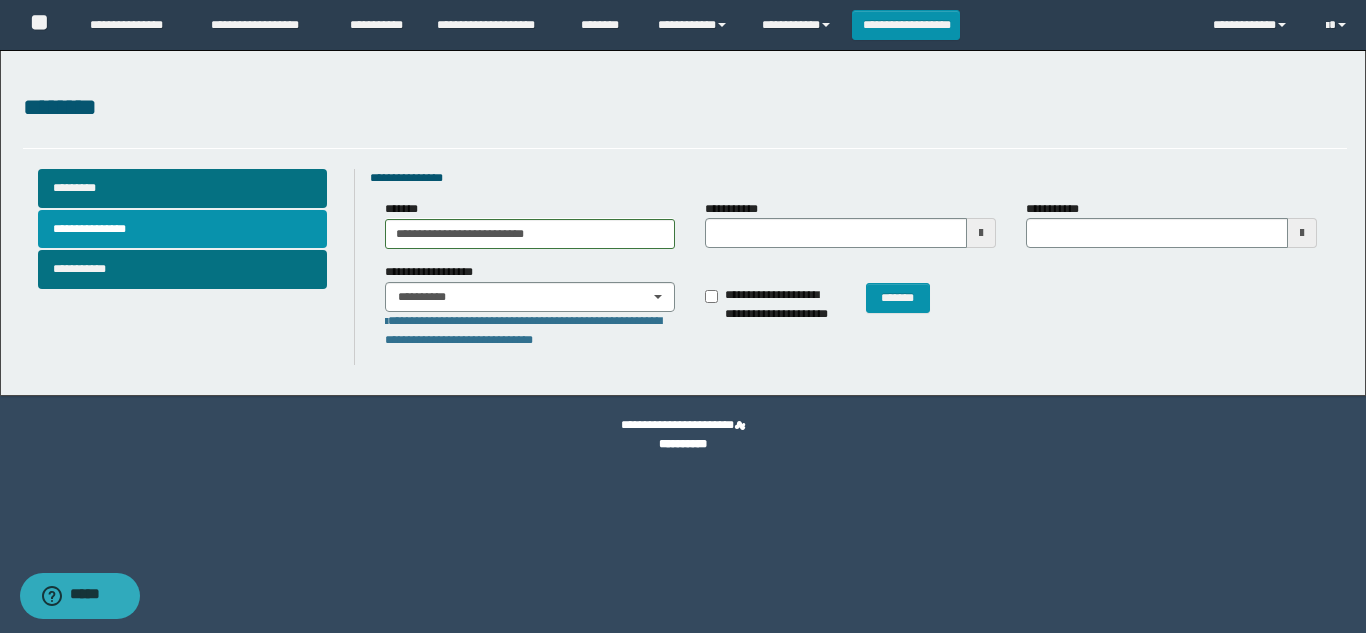 click on "**********" at bounding box center [738, 209] 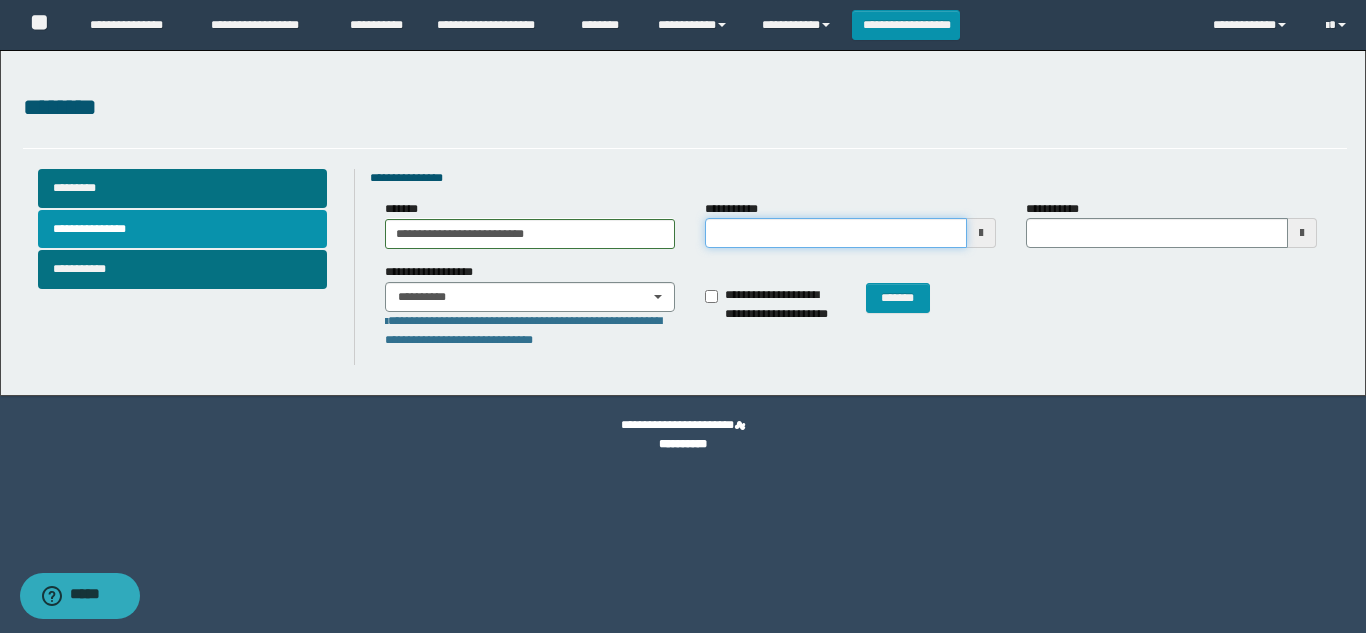 click on "**********" at bounding box center (836, 233) 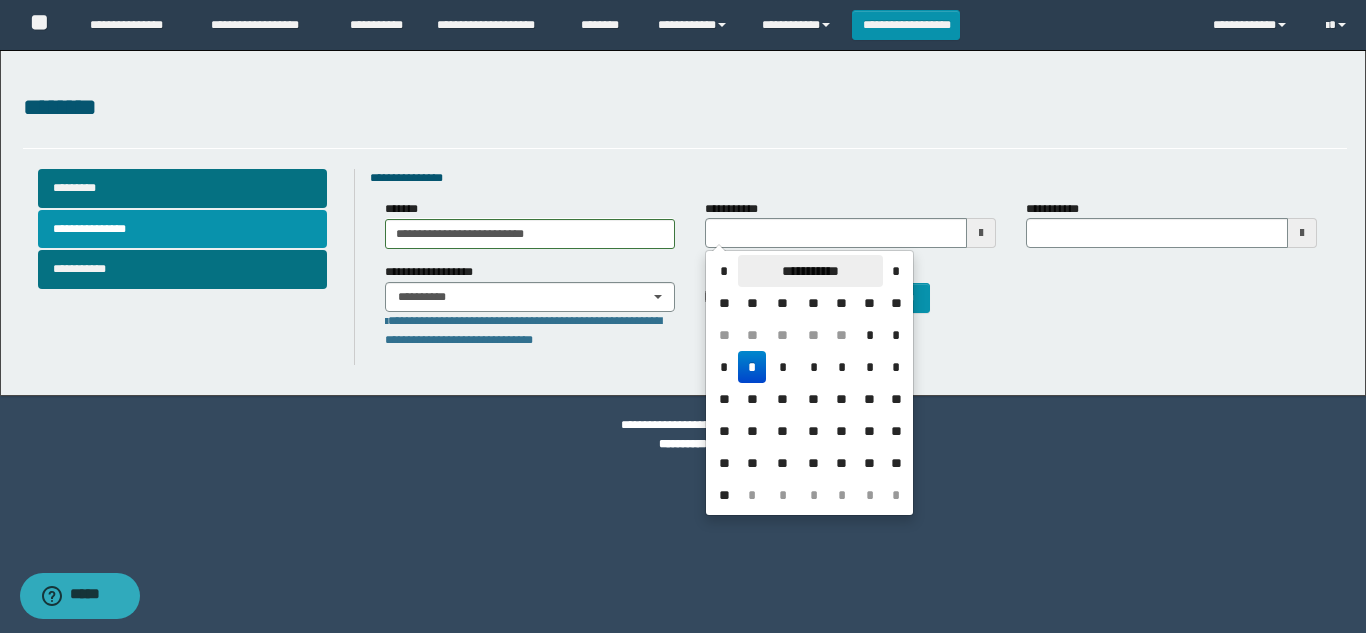 click on "**********" at bounding box center [810, 271] 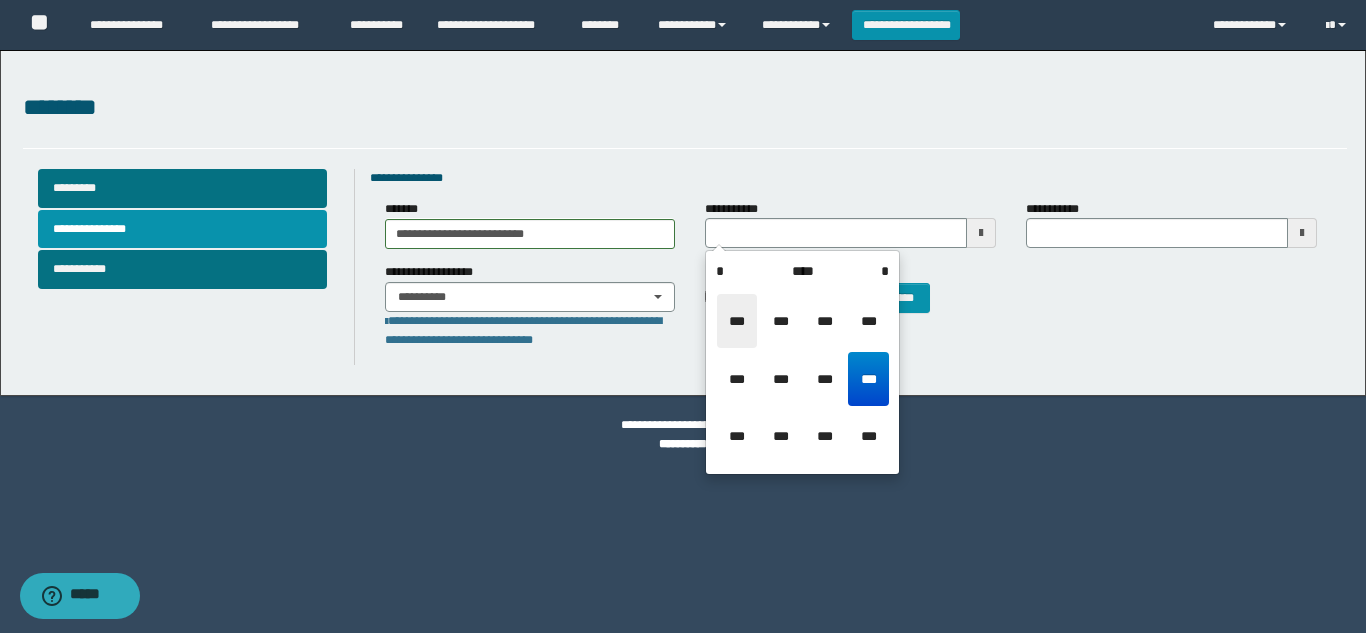 click on "***" at bounding box center [737, 321] 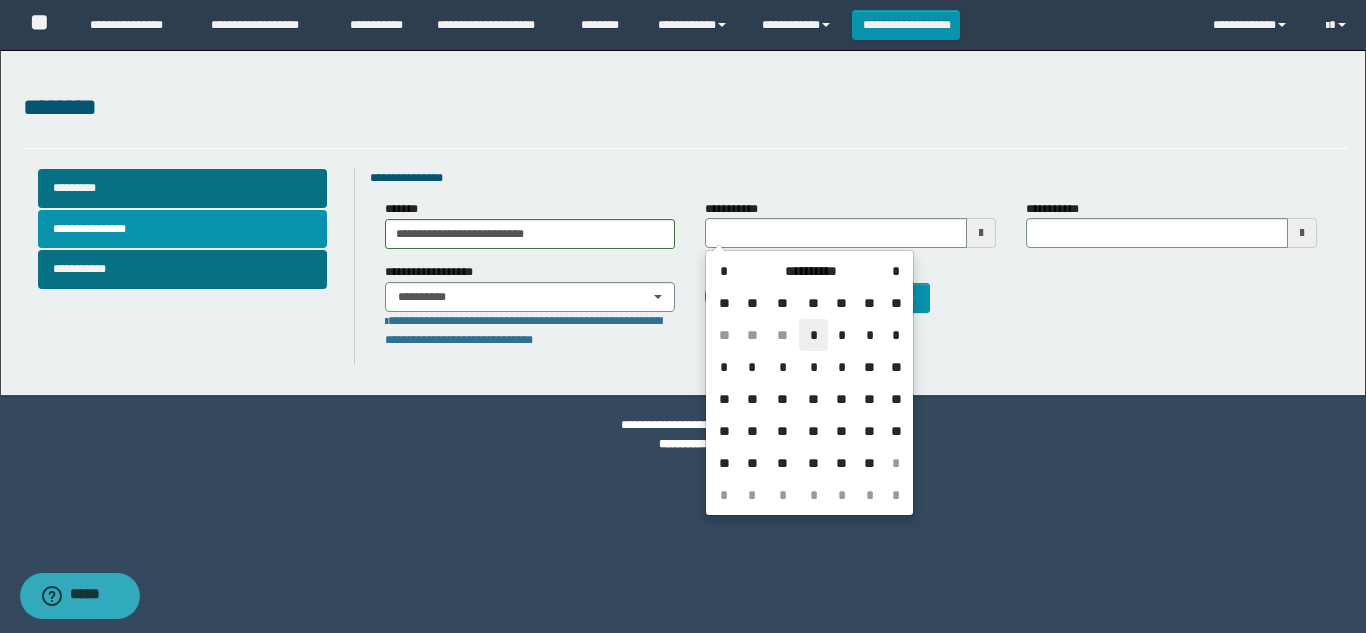 click on "*" at bounding box center (813, 335) 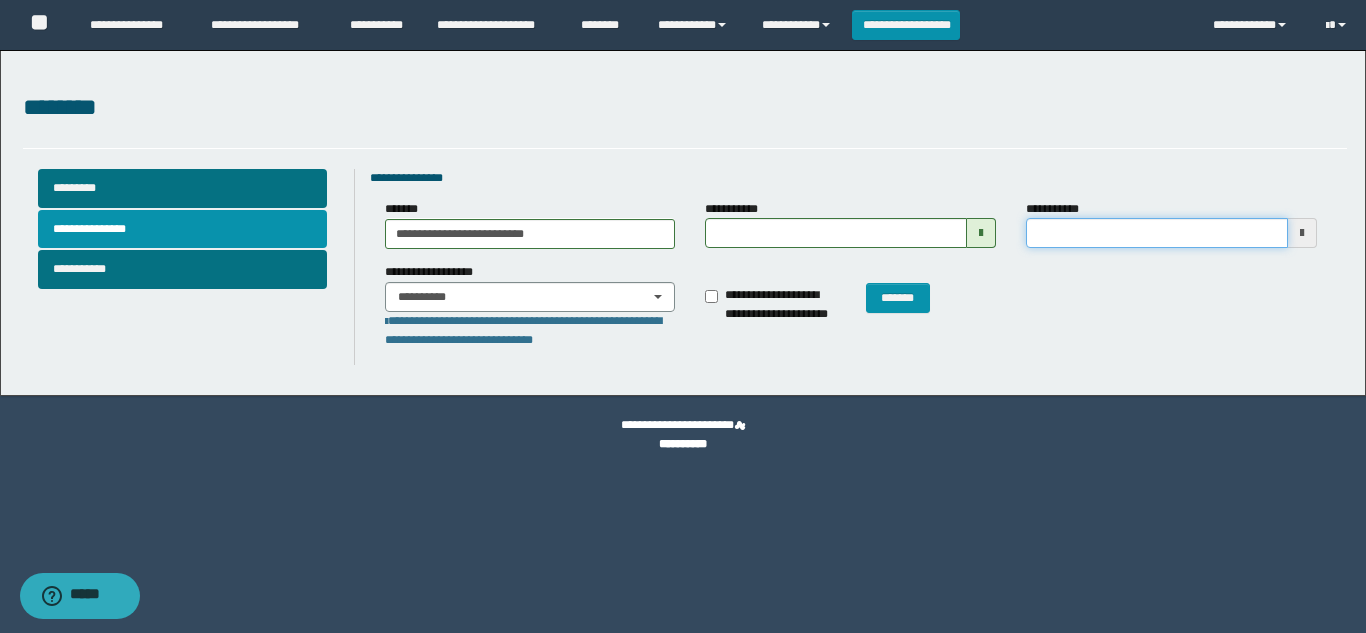 click on "**********" at bounding box center (1157, 233) 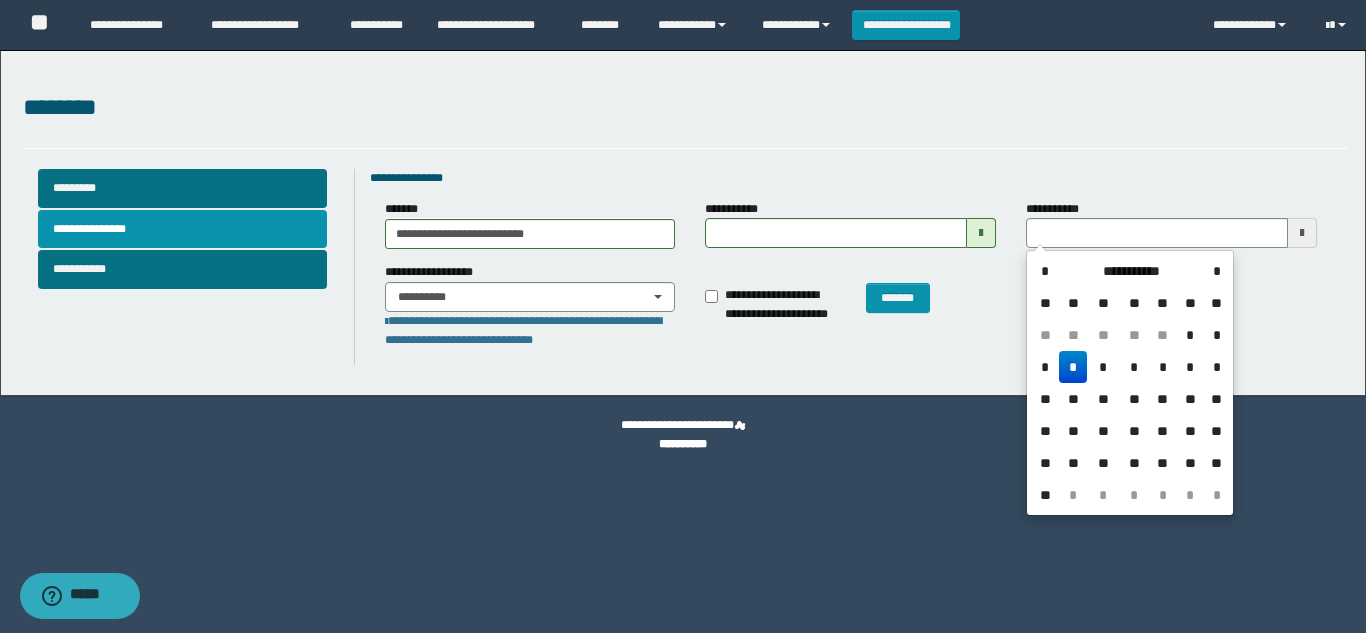 click on "*" at bounding box center [1073, 367] 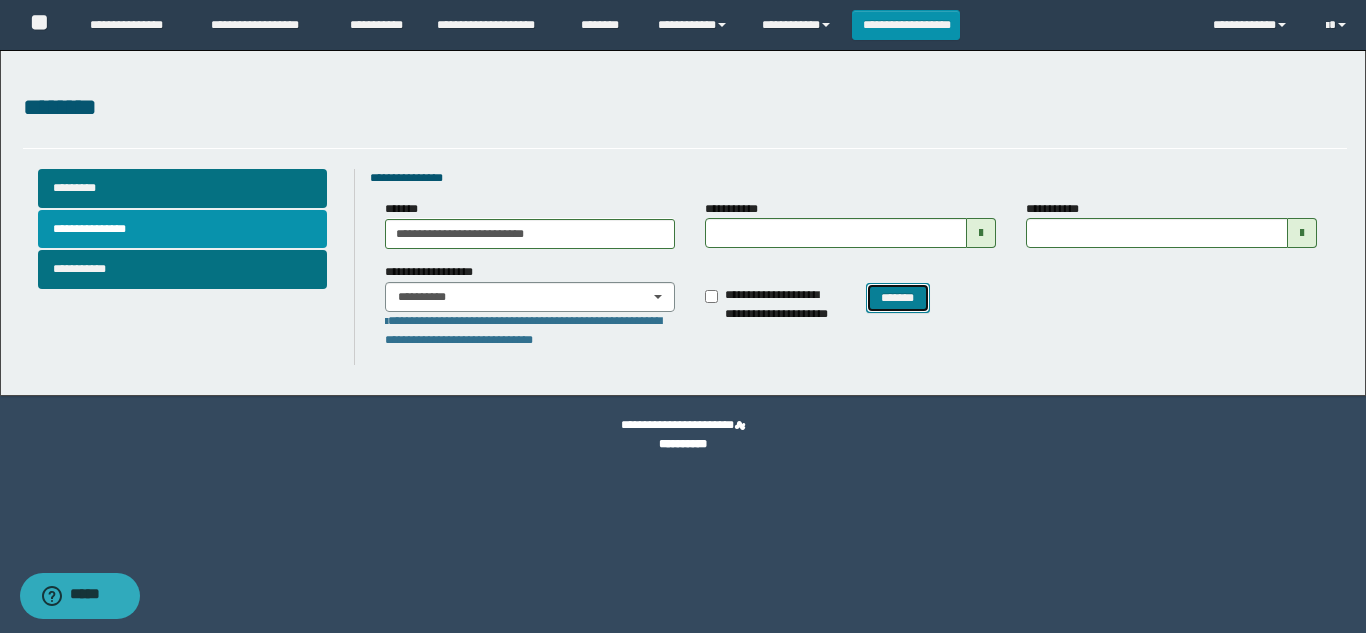 click on "*******" at bounding box center [898, 298] 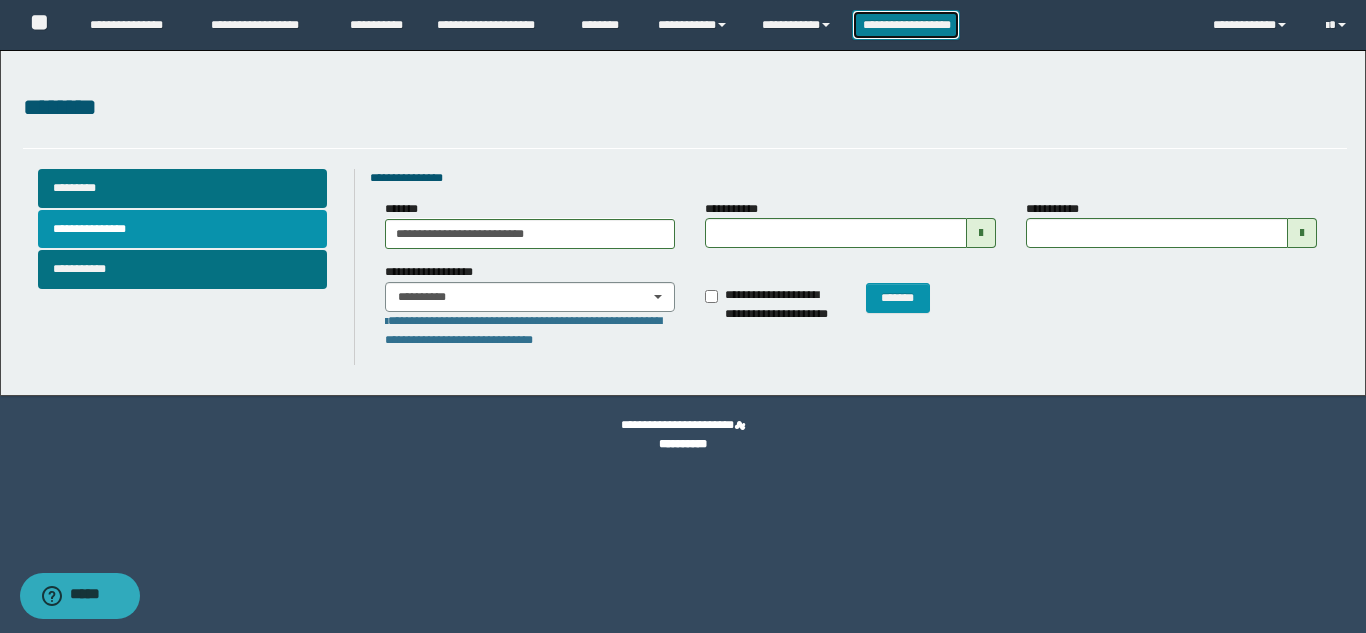 click on "**********" at bounding box center [906, 25] 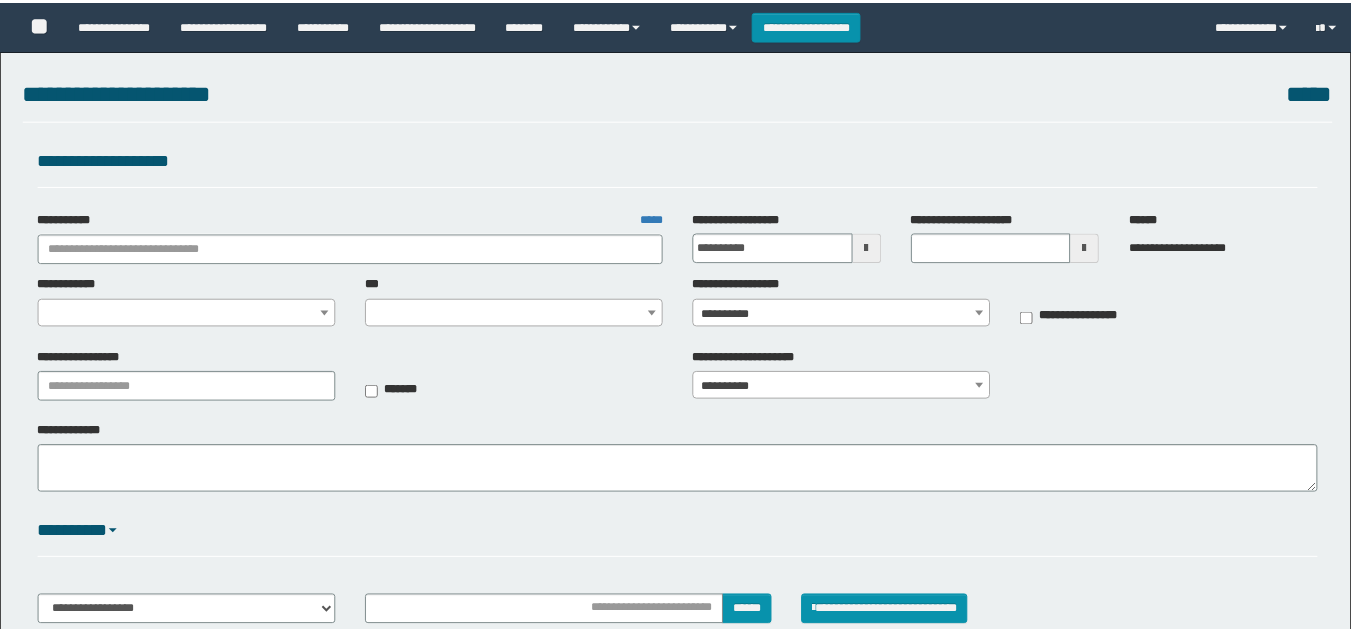 scroll, scrollTop: 0, scrollLeft: 0, axis: both 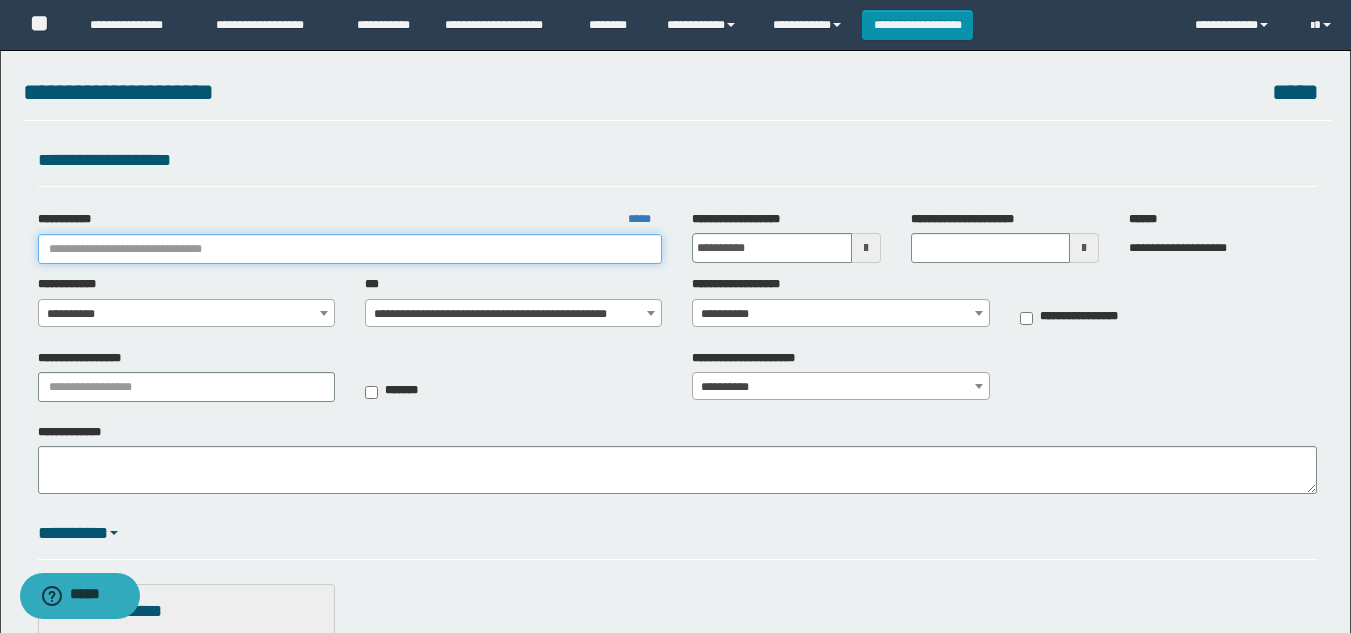 click on "**********" at bounding box center (350, 249) 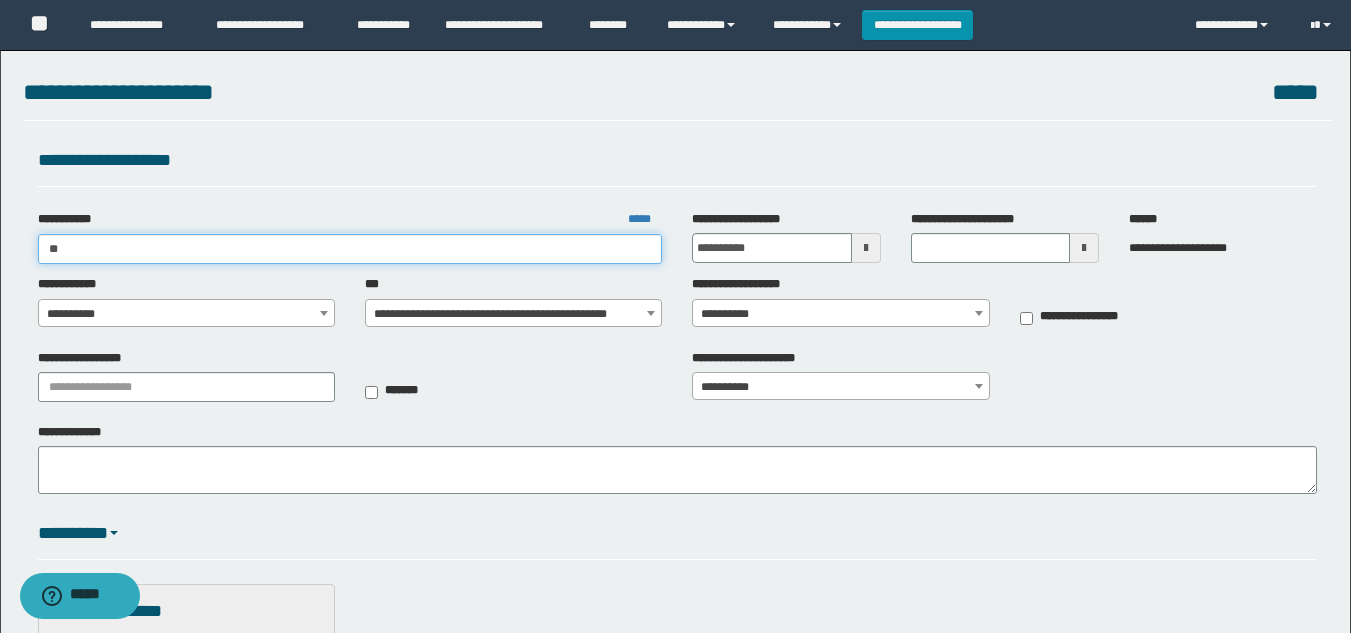 type on "***" 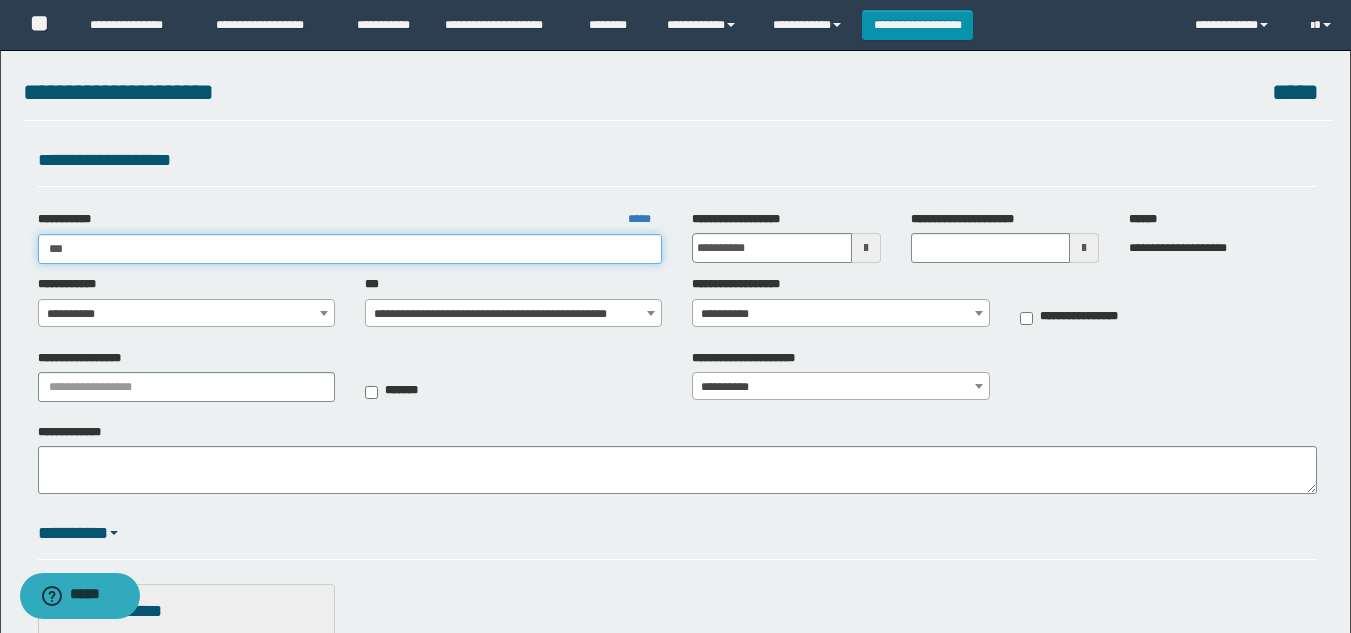 type on "***" 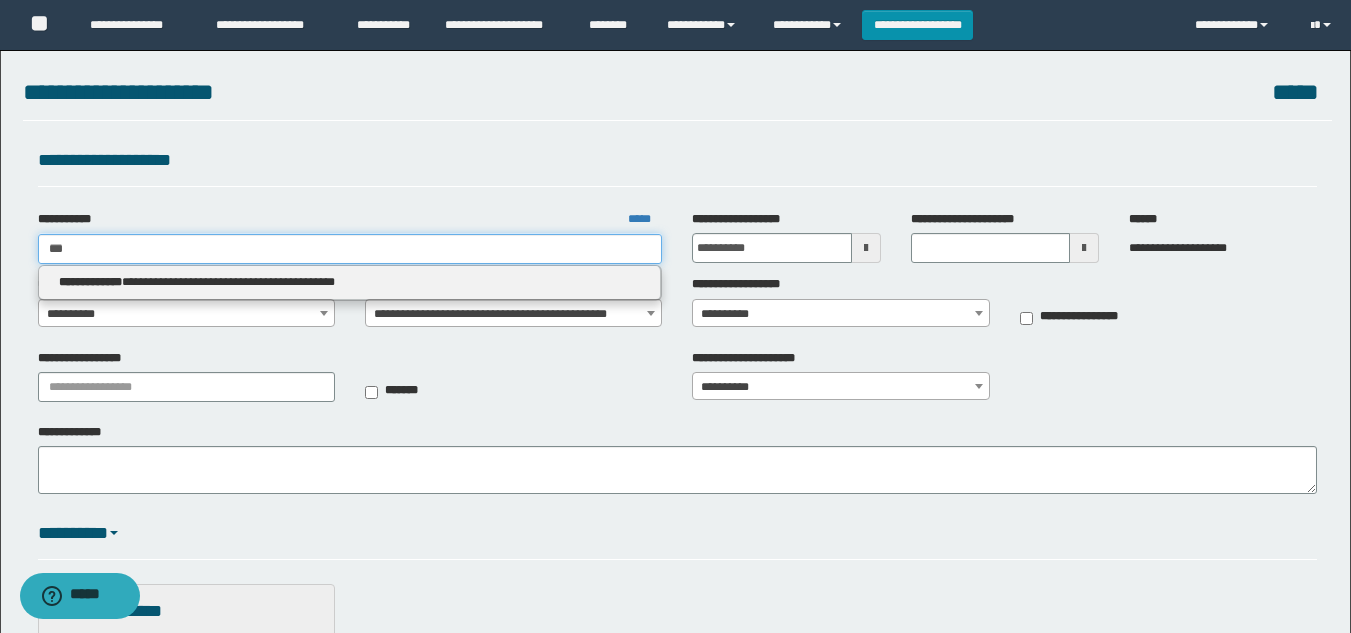type 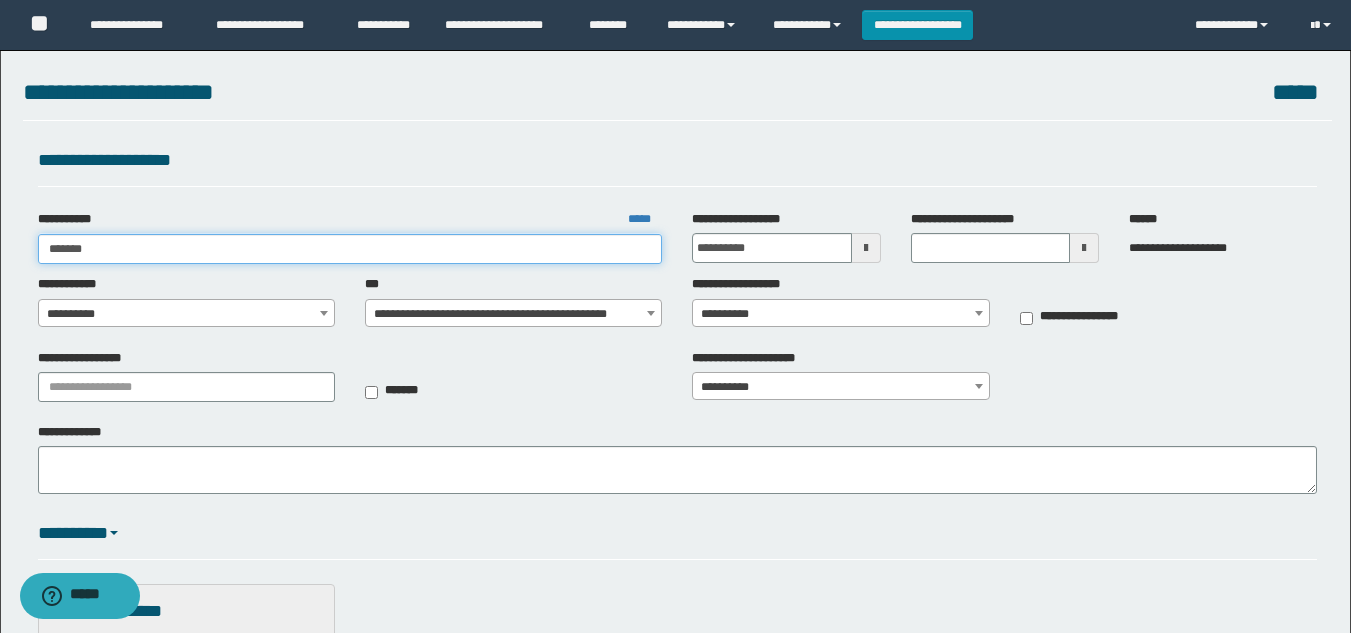 type on "********" 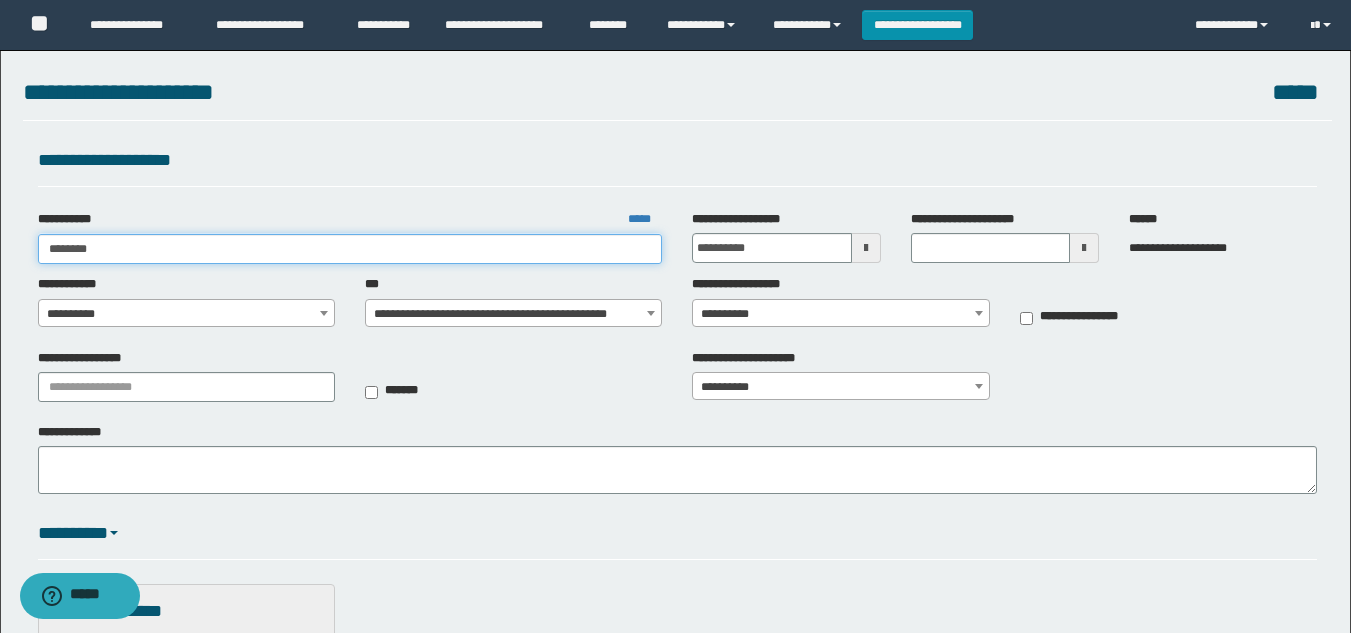 drag, startPoint x: 202, startPoint y: 250, endPoint x: 389, endPoint y: 154, distance: 210.20229 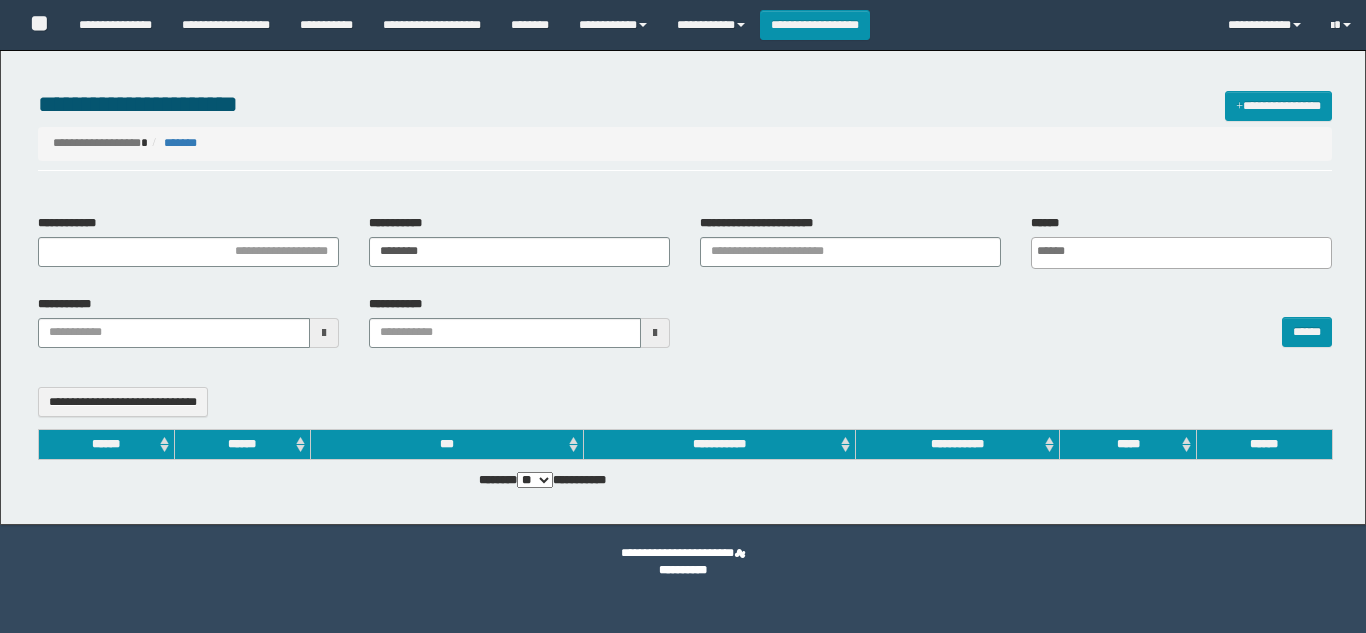 select 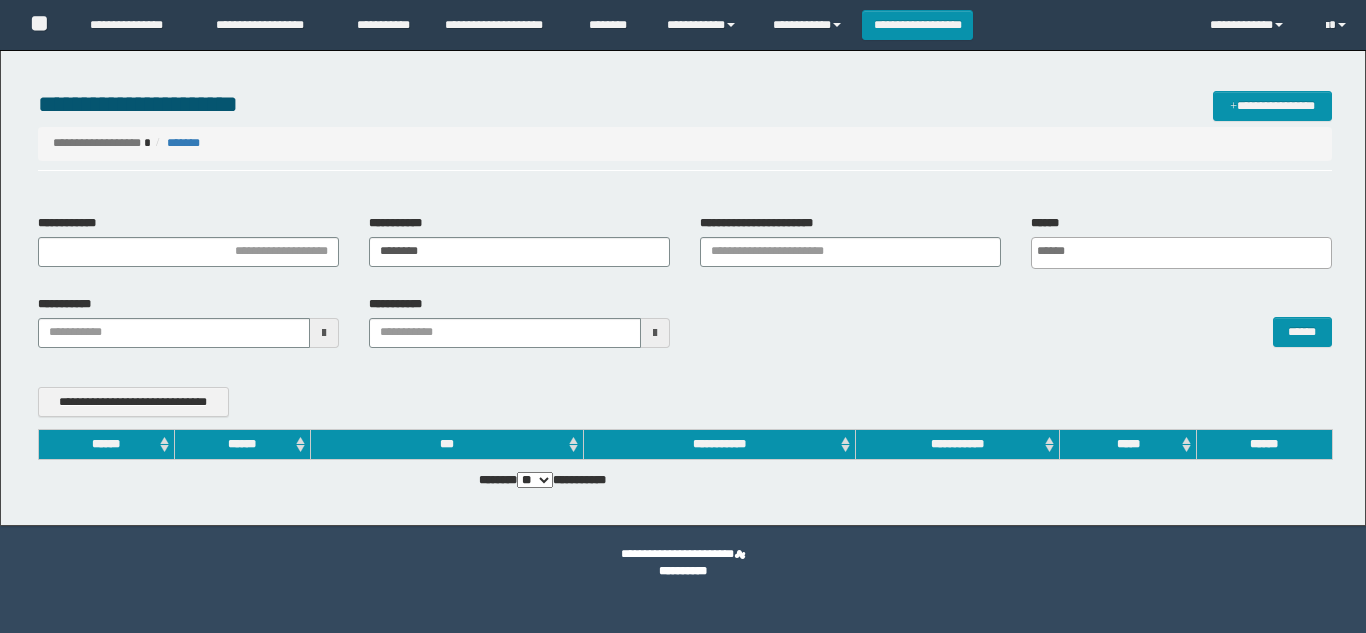 scroll, scrollTop: 0, scrollLeft: 0, axis: both 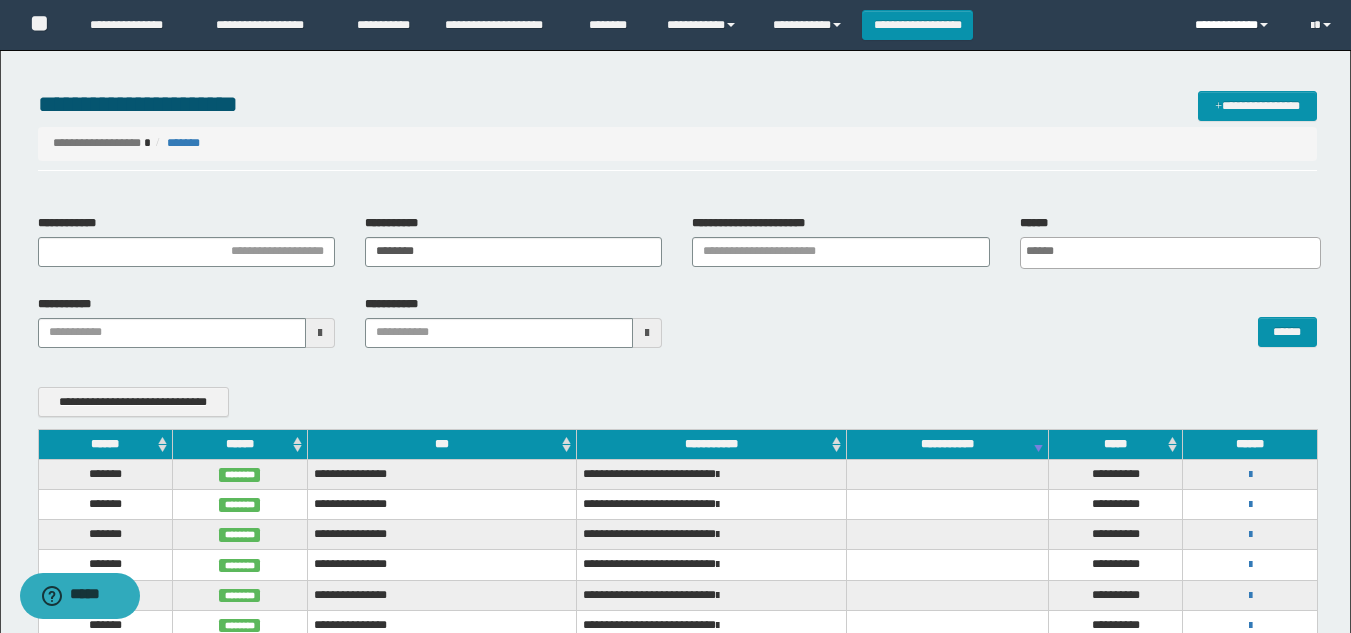 click on "**********" at bounding box center [1237, 25] 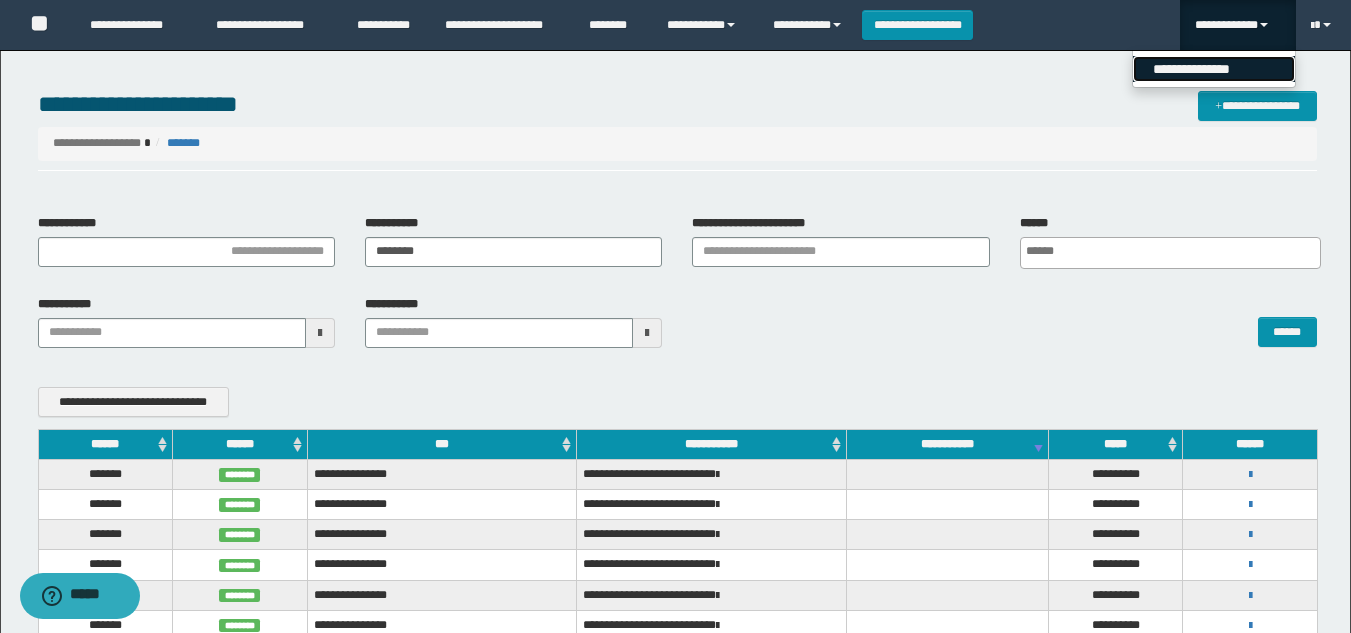 click on "**********" at bounding box center [1214, 69] 